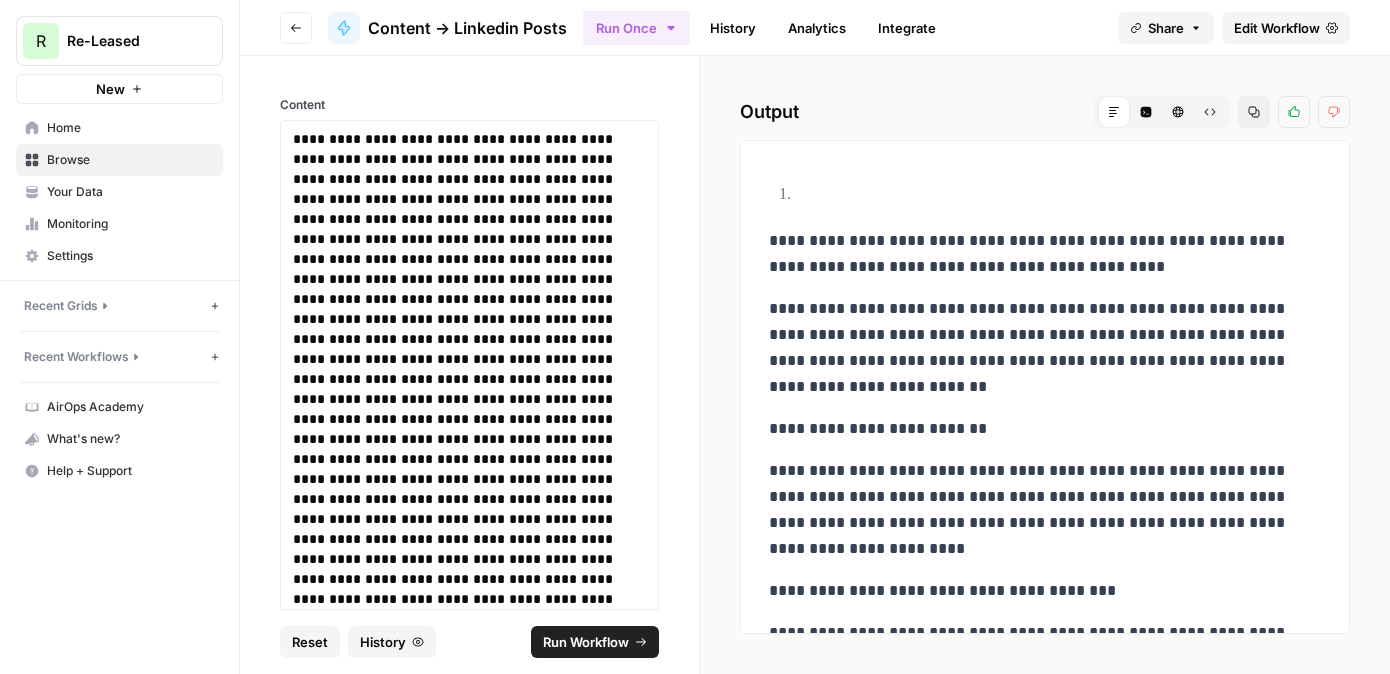 scroll, scrollTop: 0, scrollLeft: 0, axis: both 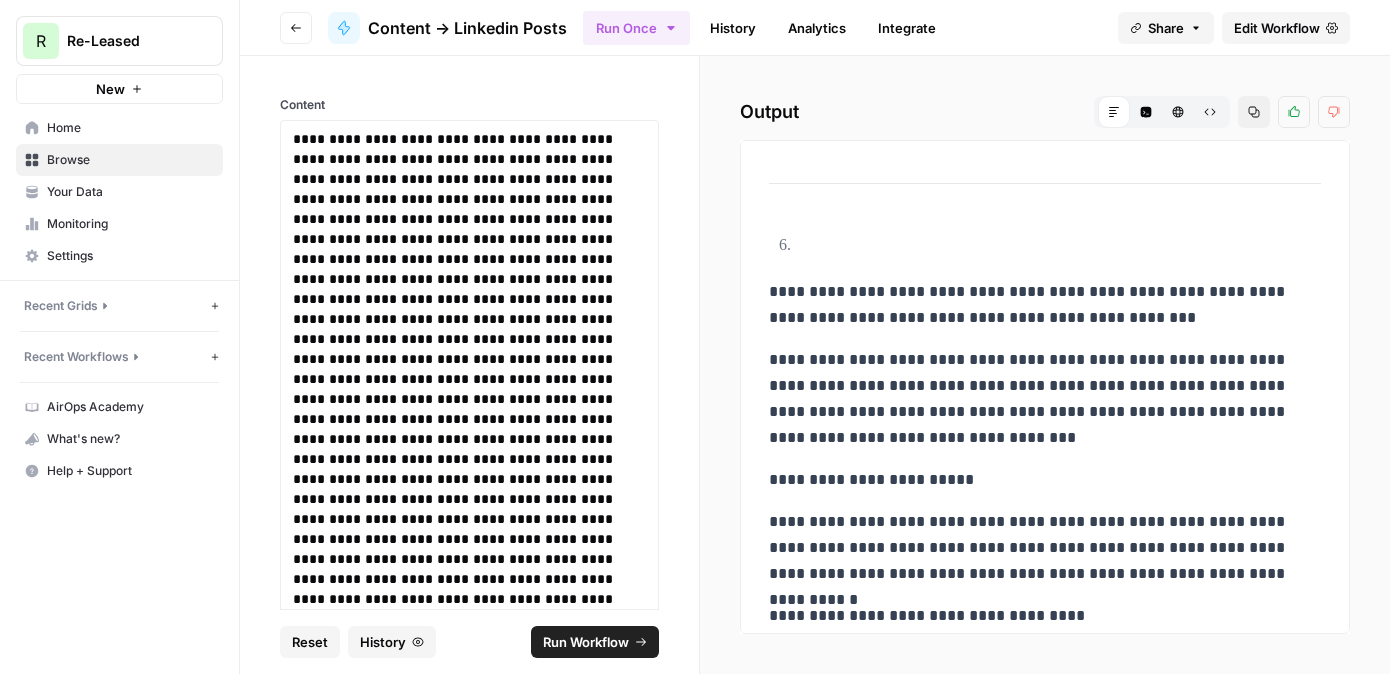 drag, startPoint x: 292, startPoint y: 138, endPoint x: 600, endPoint y: 517, distance: 488.36975 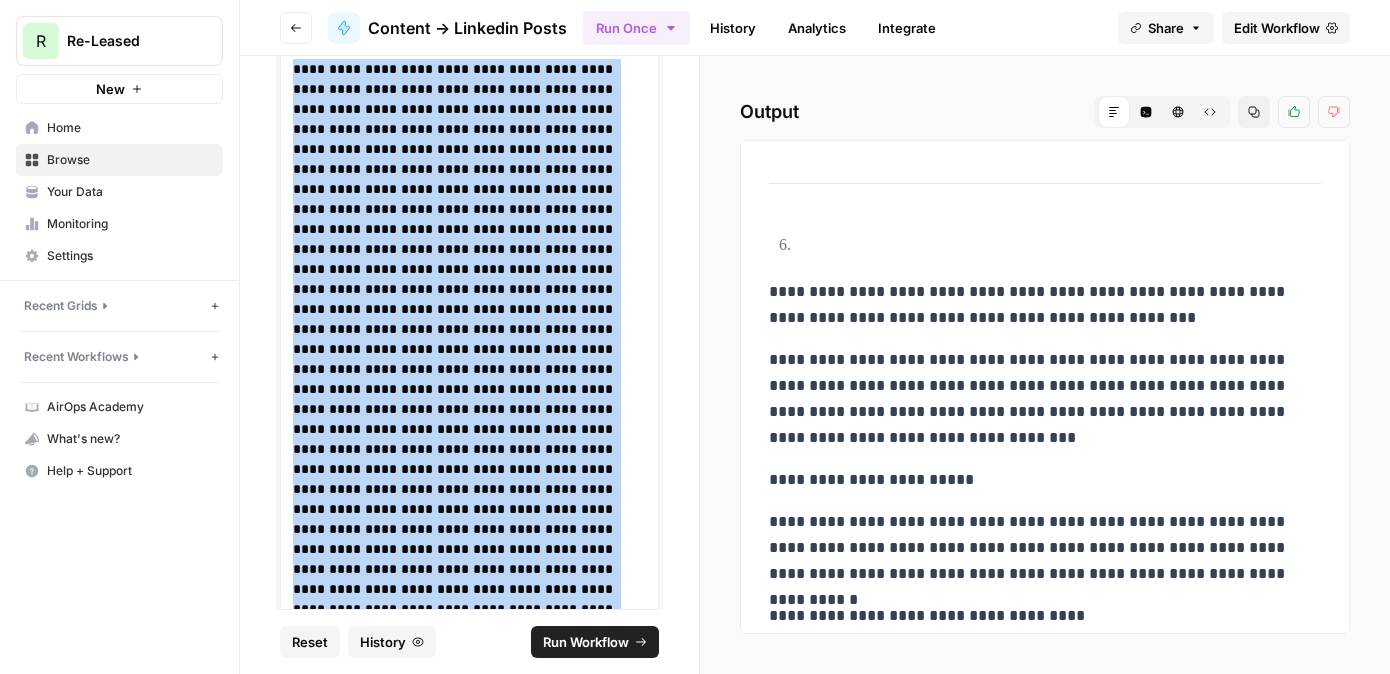 scroll, scrollTop: 0, scrollLeft: 0, axis: both 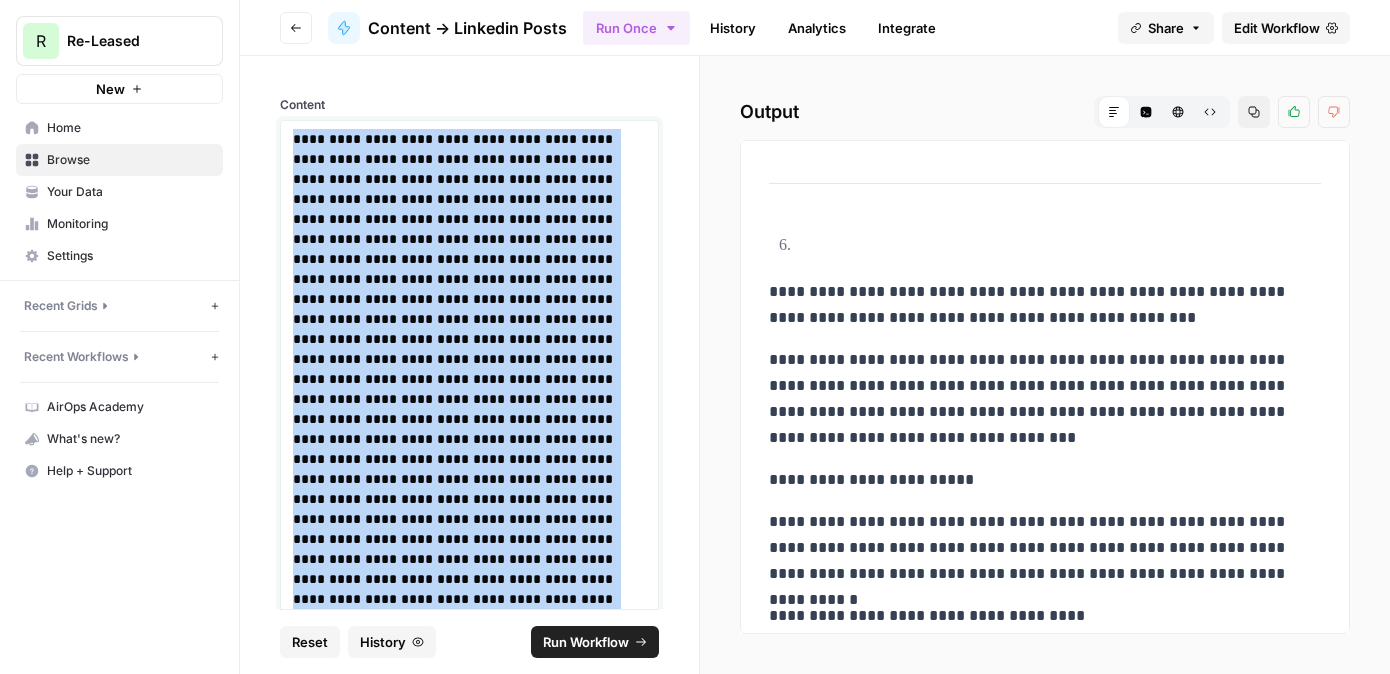 drag, startPoint x: 645, startPoint y: 493, endPoint x: 284, endPoint y: 86, distance: 544.03125 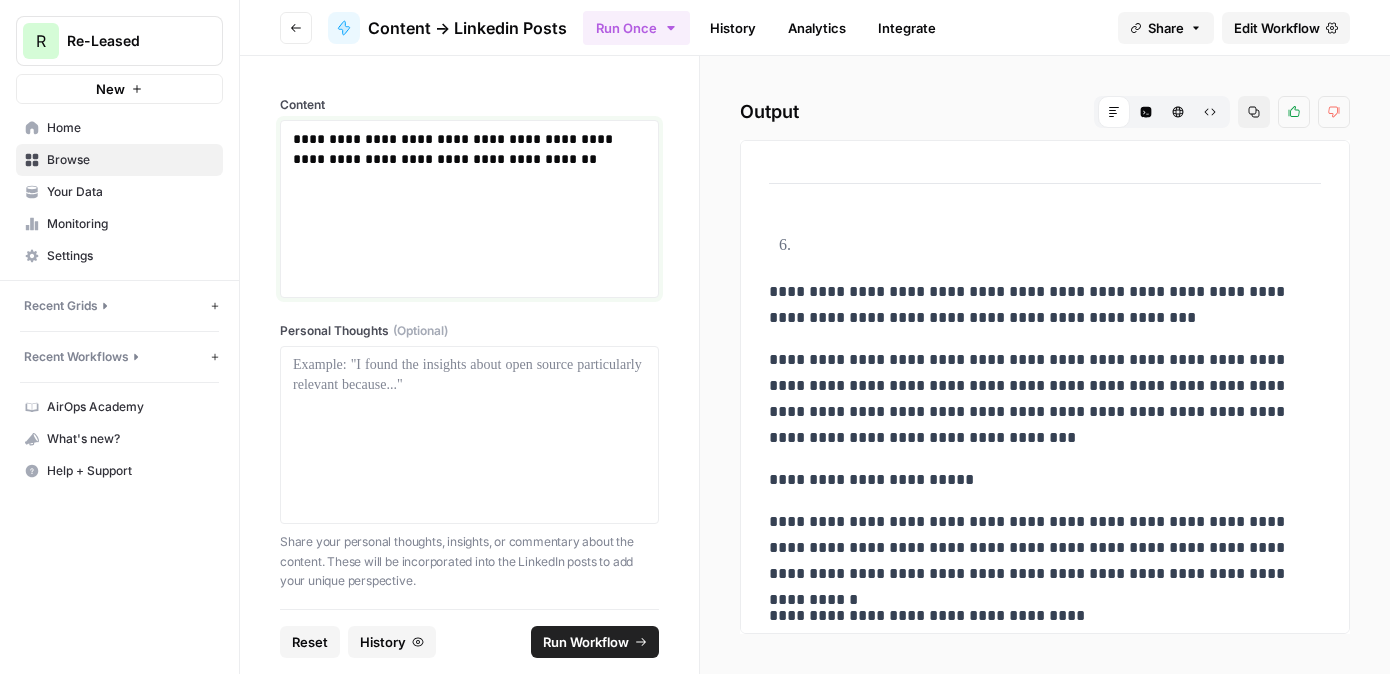type 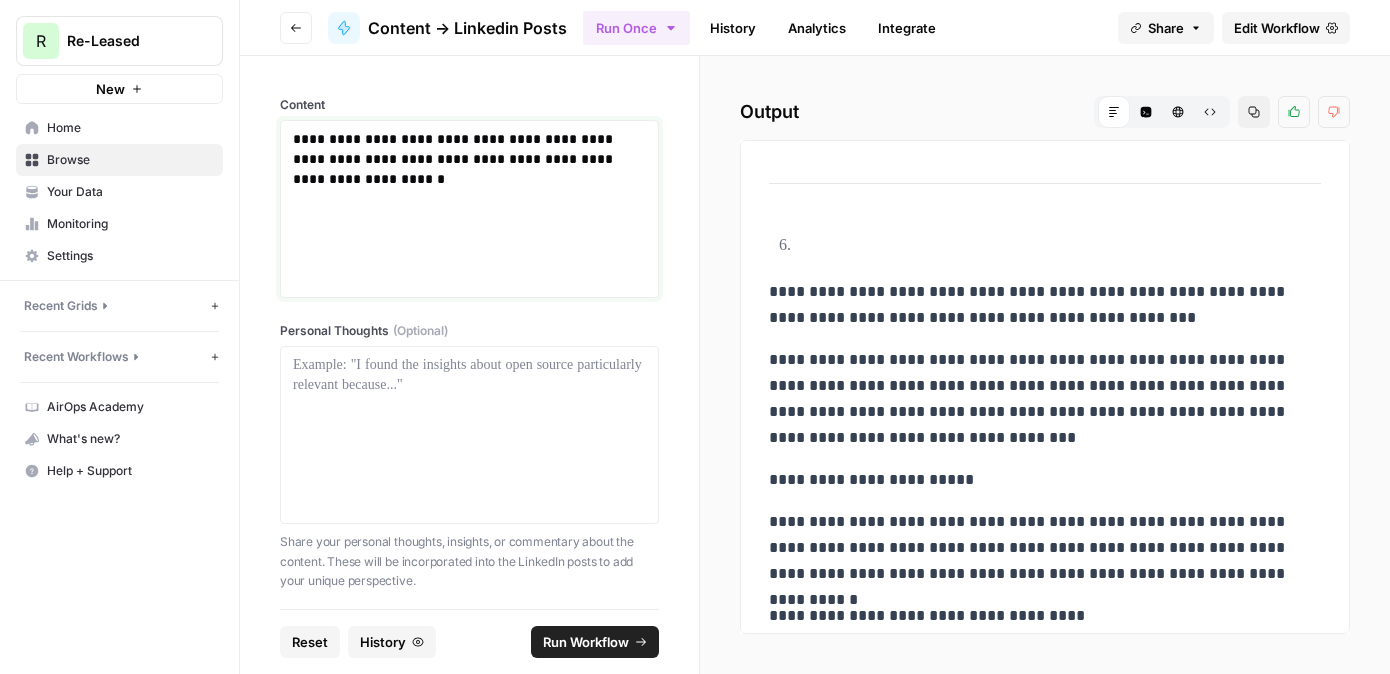 click on "**********" at bounding box center (469, 159) 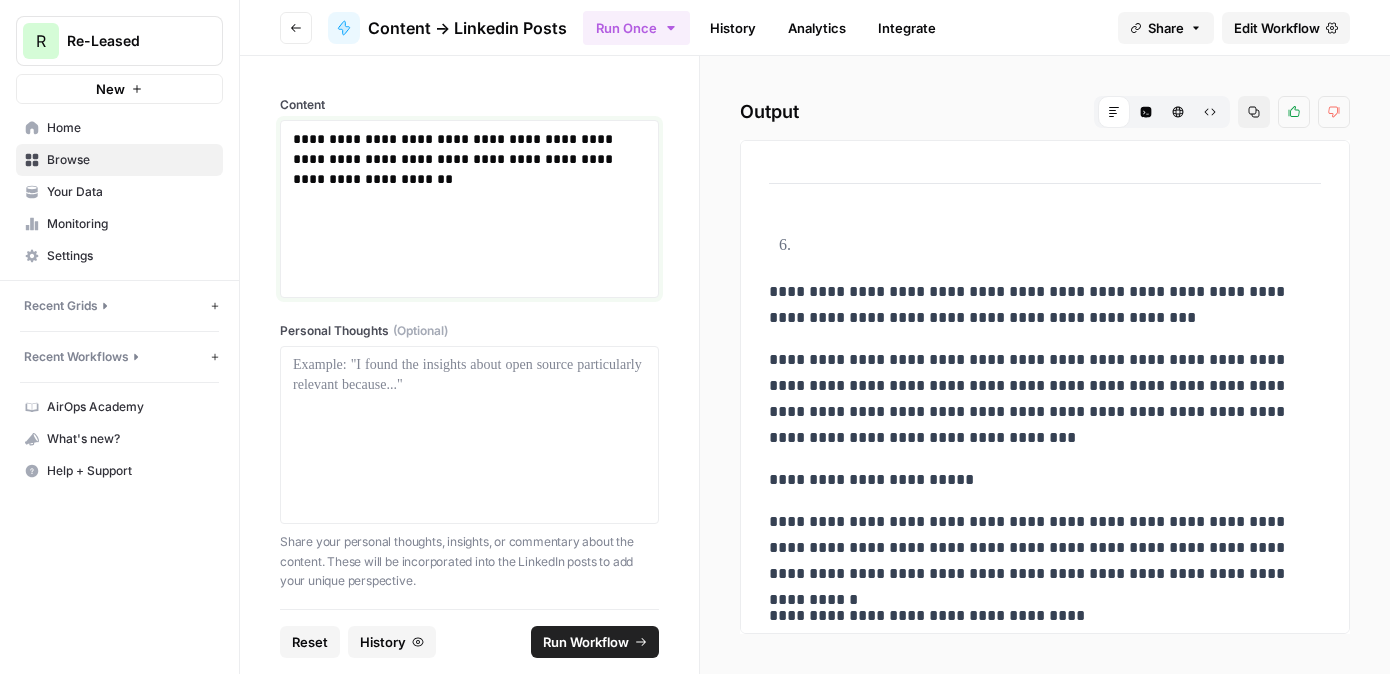 click on "**********" at bounding box center (469, 159) 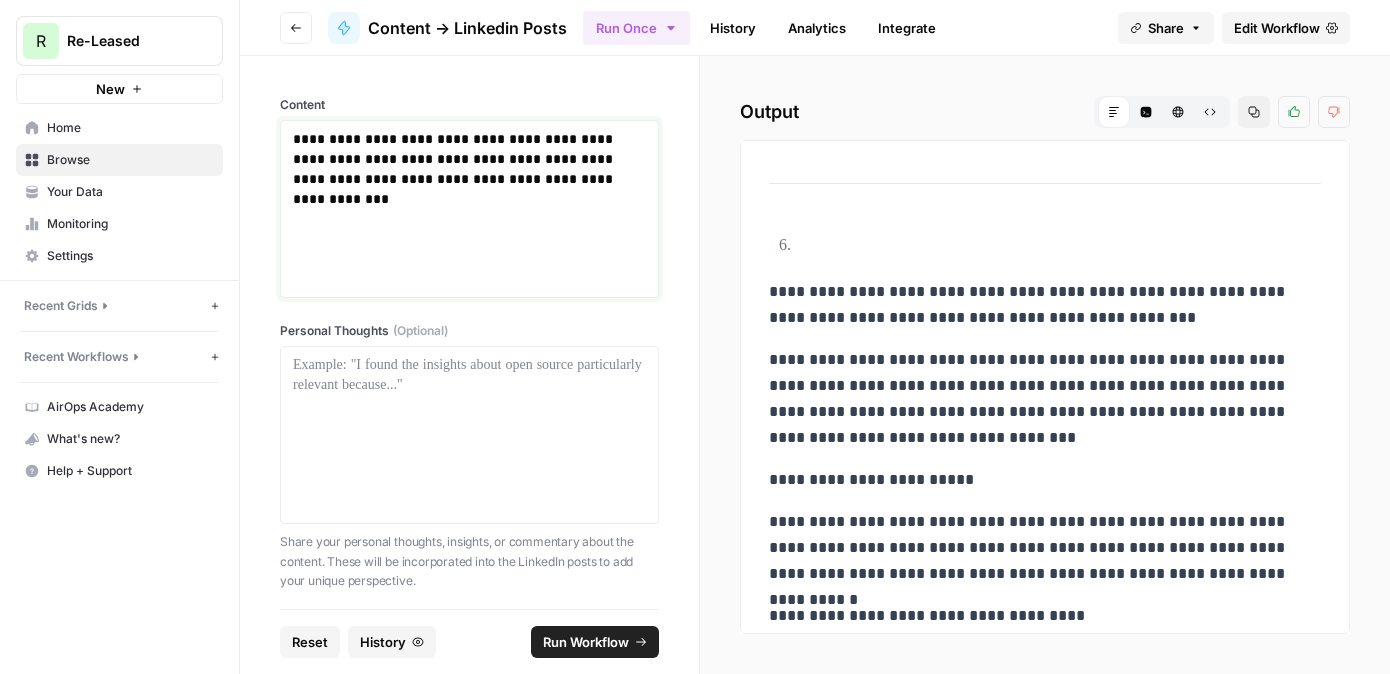 click on "**********" at bounding box center (469, 159) 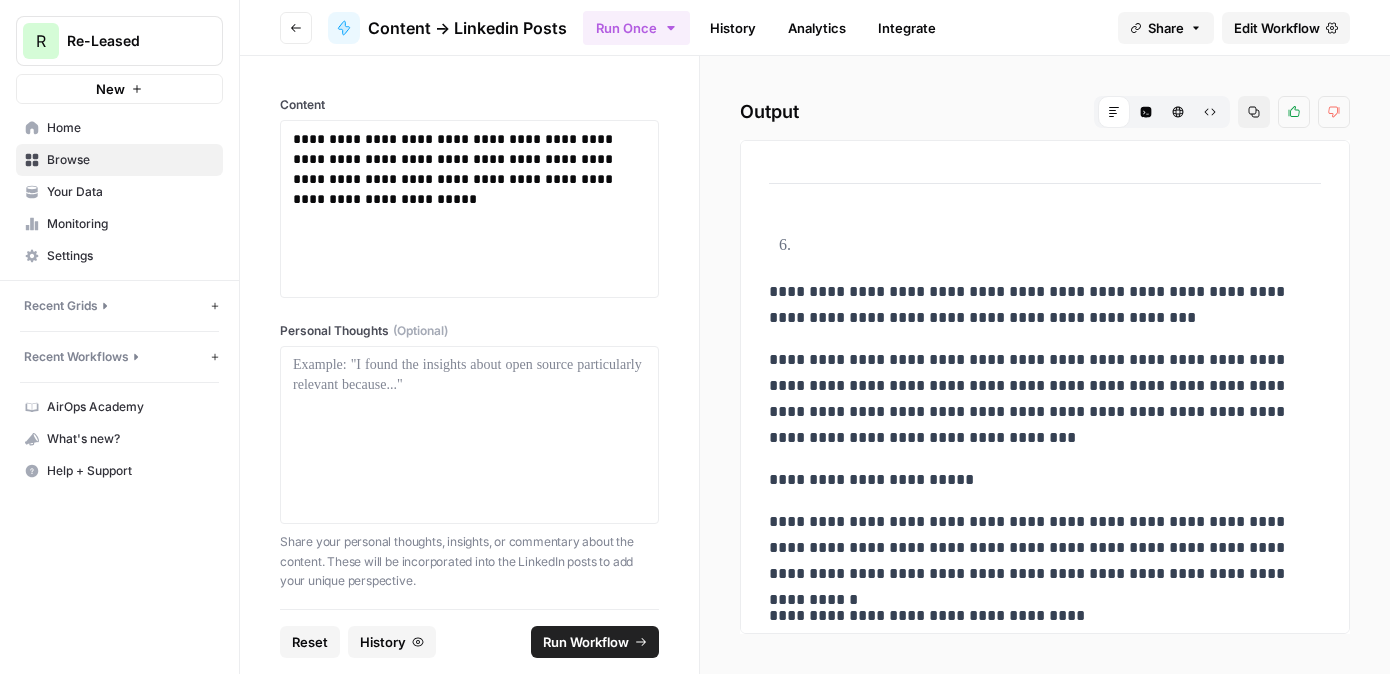 click on "**********" at bounding box center (469, 209) 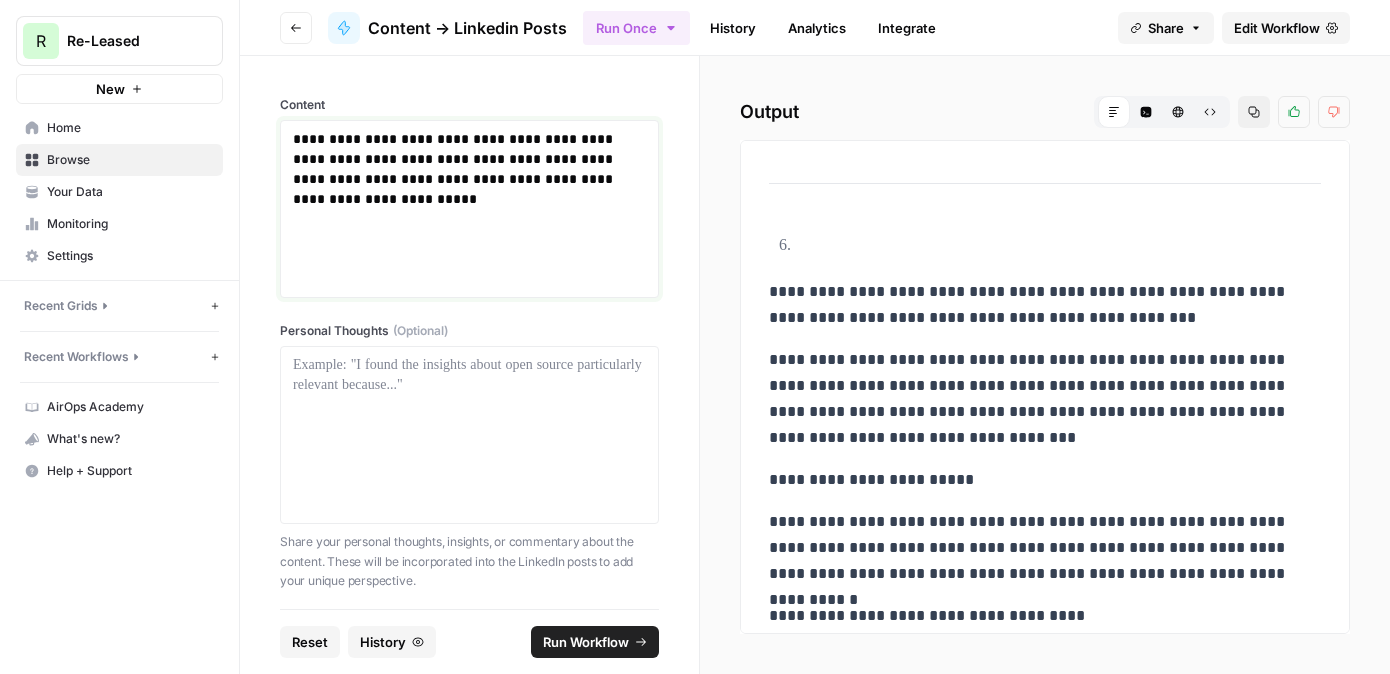 click on "**********" at bounding box center [469, 209] 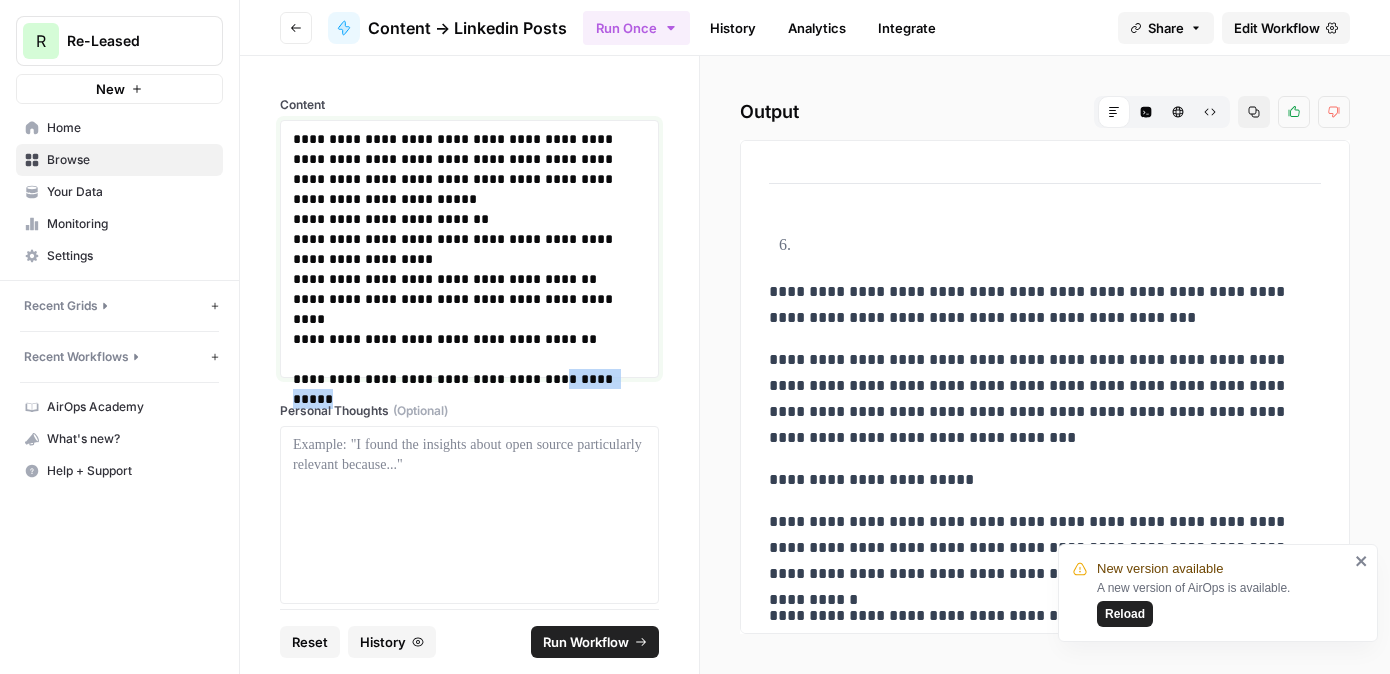drag, startPoint x: 629, startPoint y: 361, endPoint x: 553, endPoint y: 357, distance: 76.105194 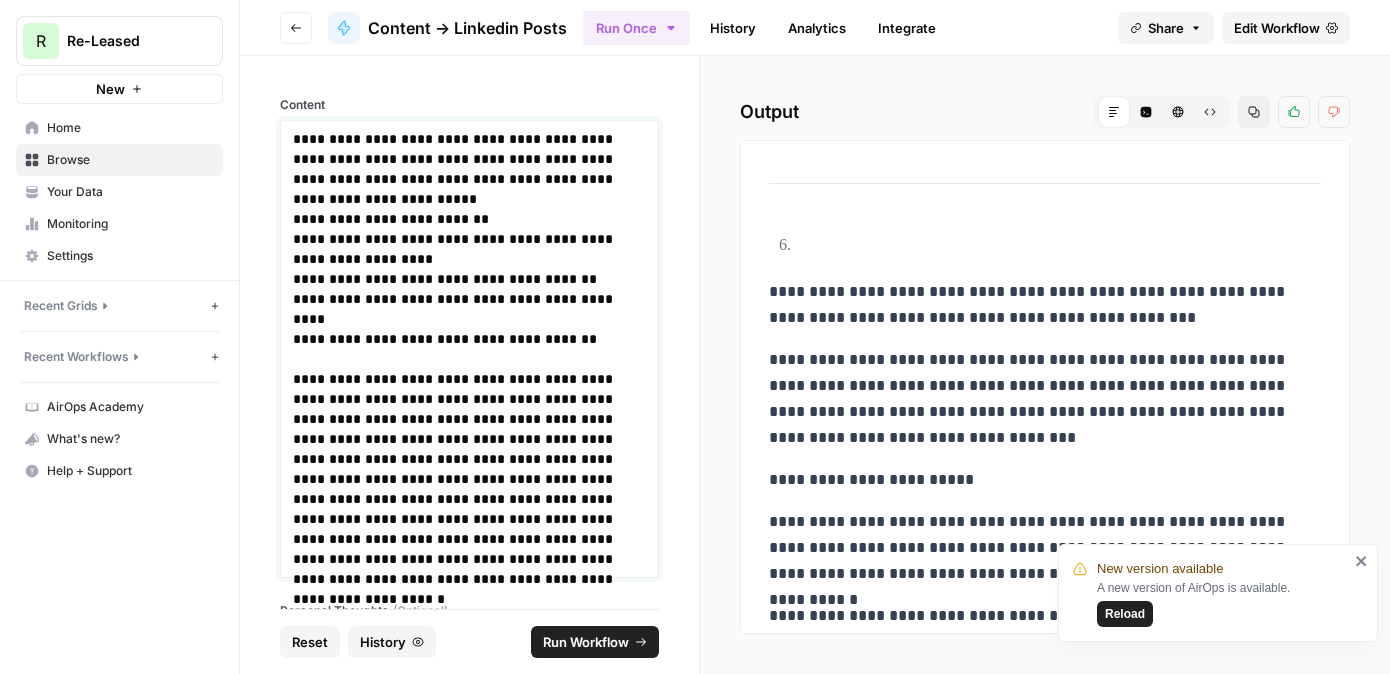 click on "**********" at bounding box center [469, 349] 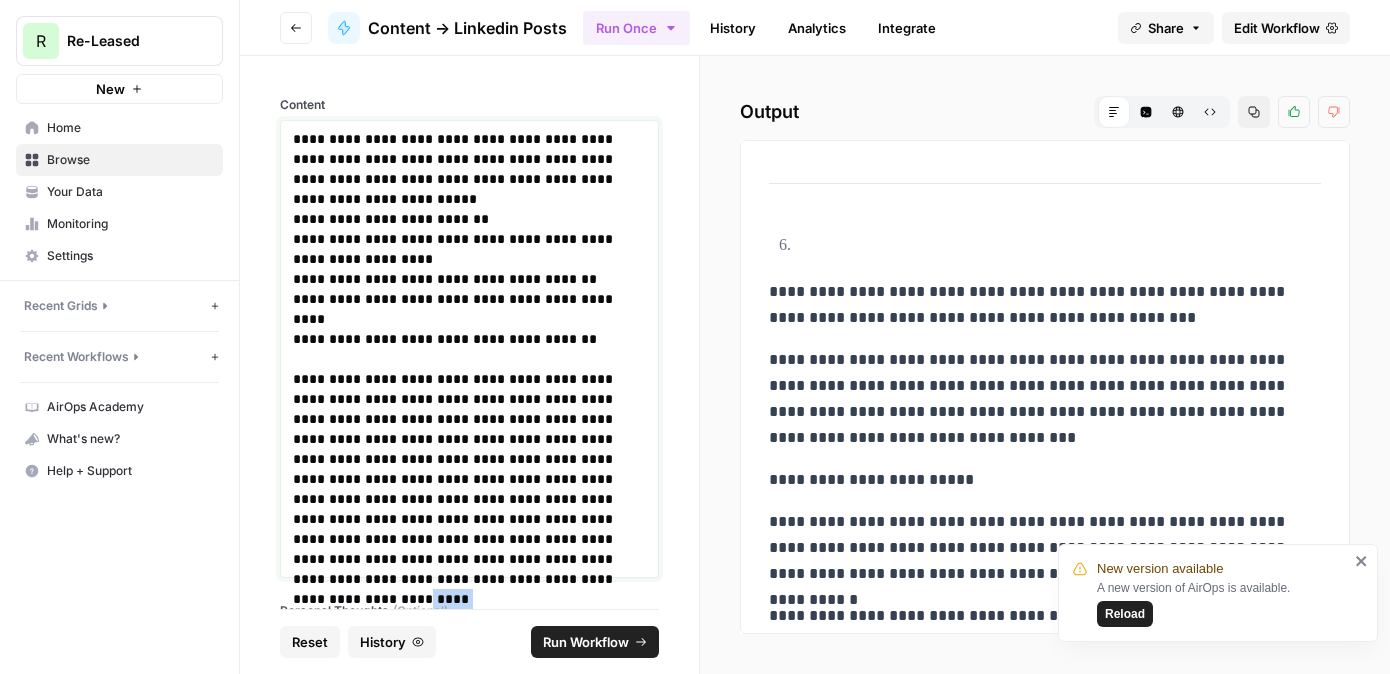 drag, startPoint x: 416, startPoint y: 558, endPoint x: 364, endPoint y: 559, distance: 52.009613 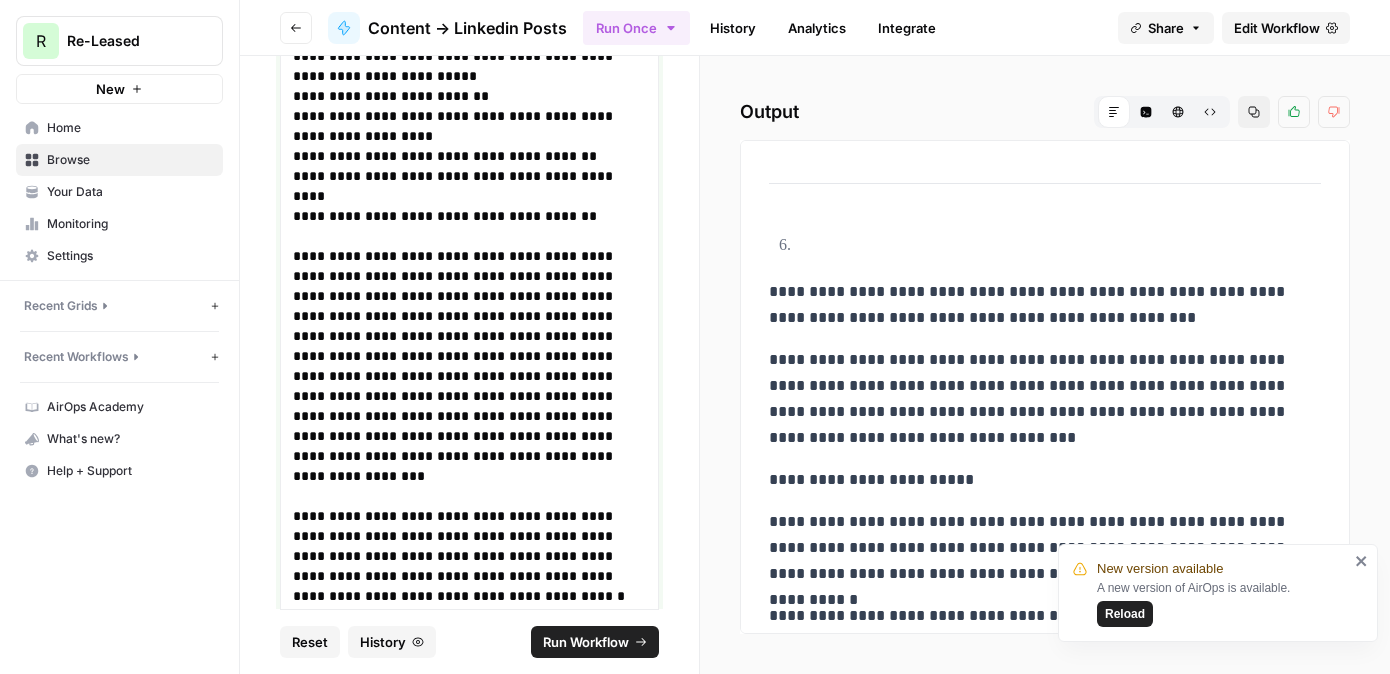 scroll, scrollTop: 143, scrollLeft: 0, axis: vertical 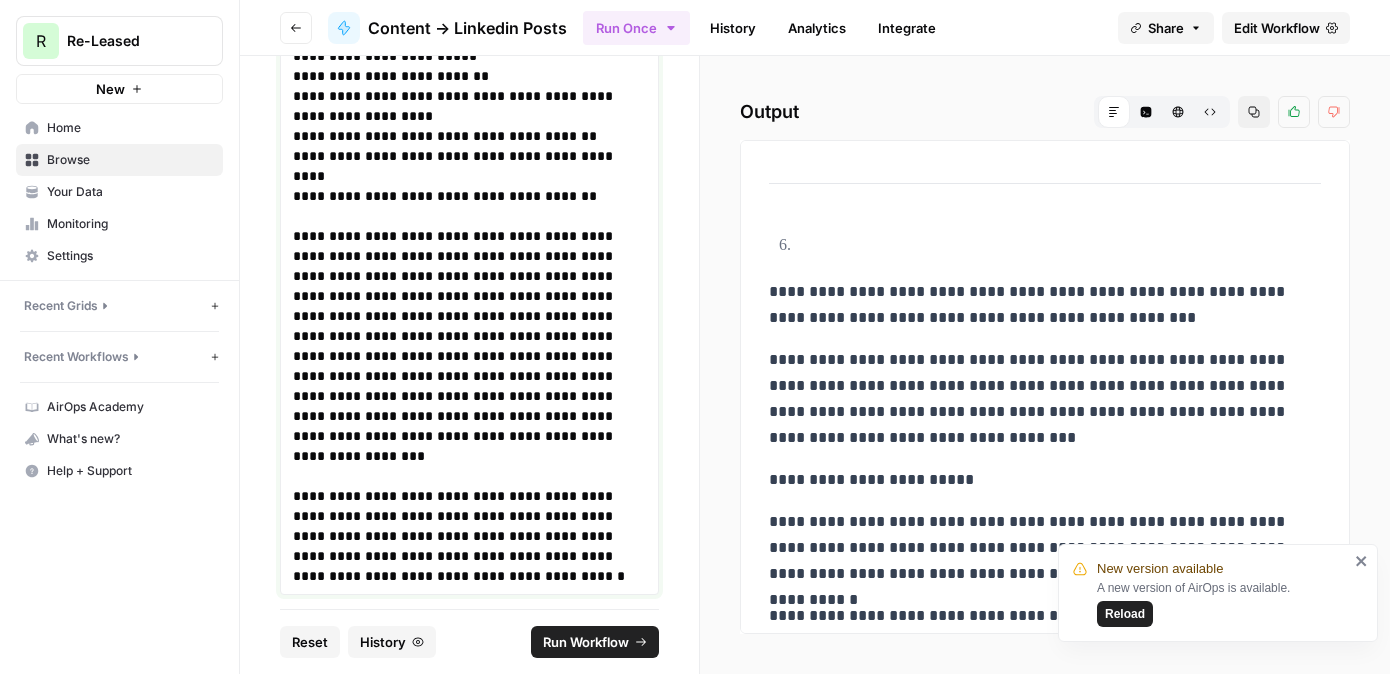 click on "**********" at bounding box center [469, 286] 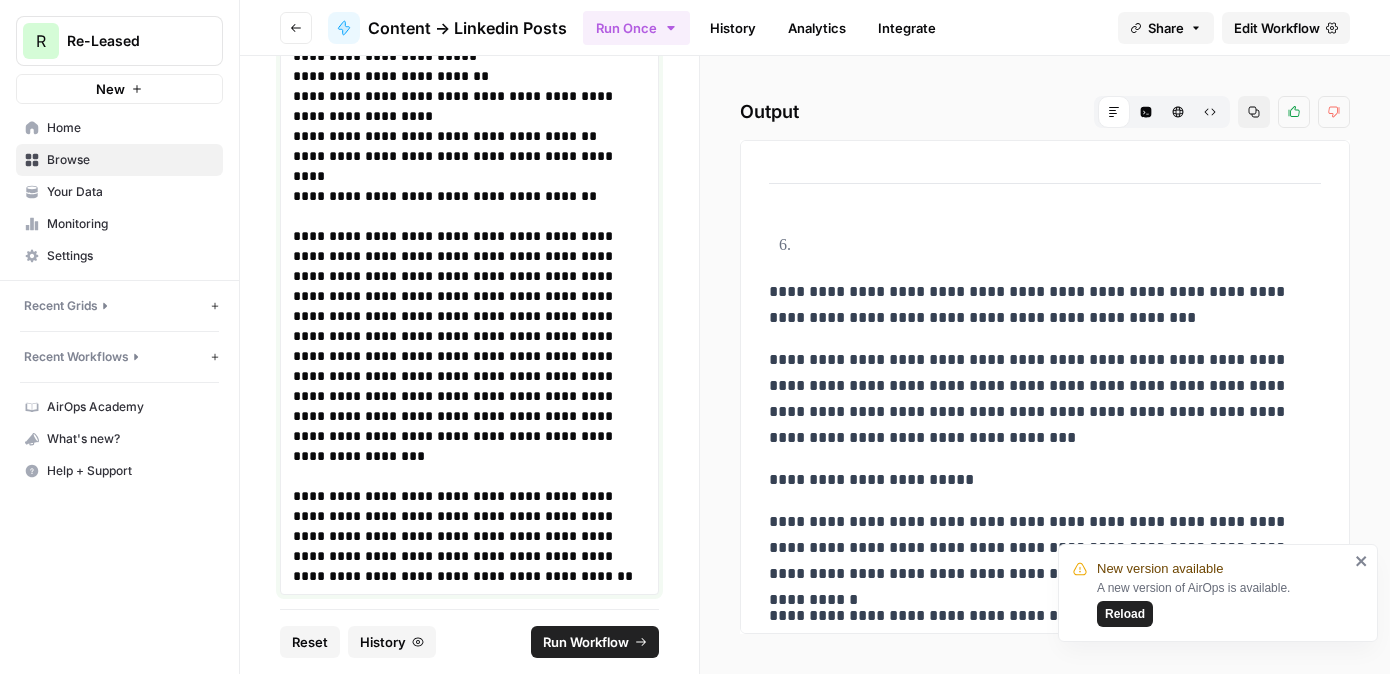 click on "**********" at bounding box center [469, 286] 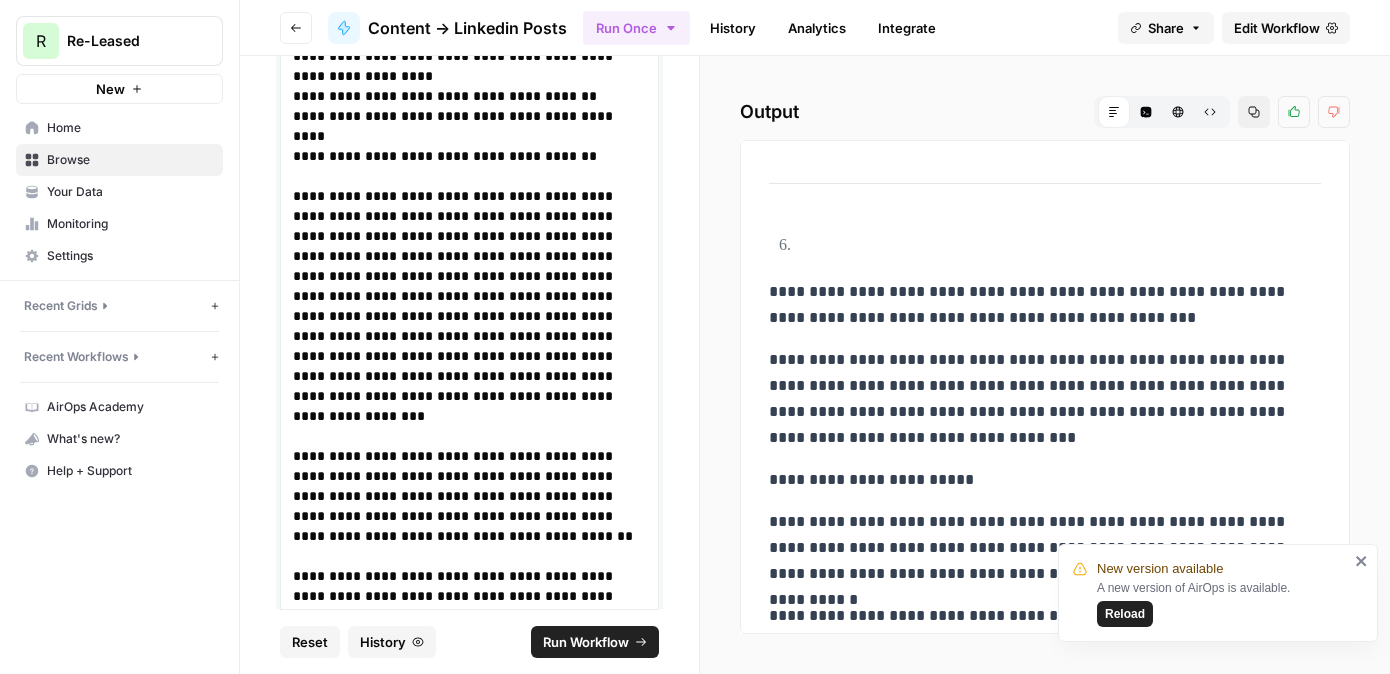 scroll, scrollTop: 203, scrollLeft: 0, axis: vertical 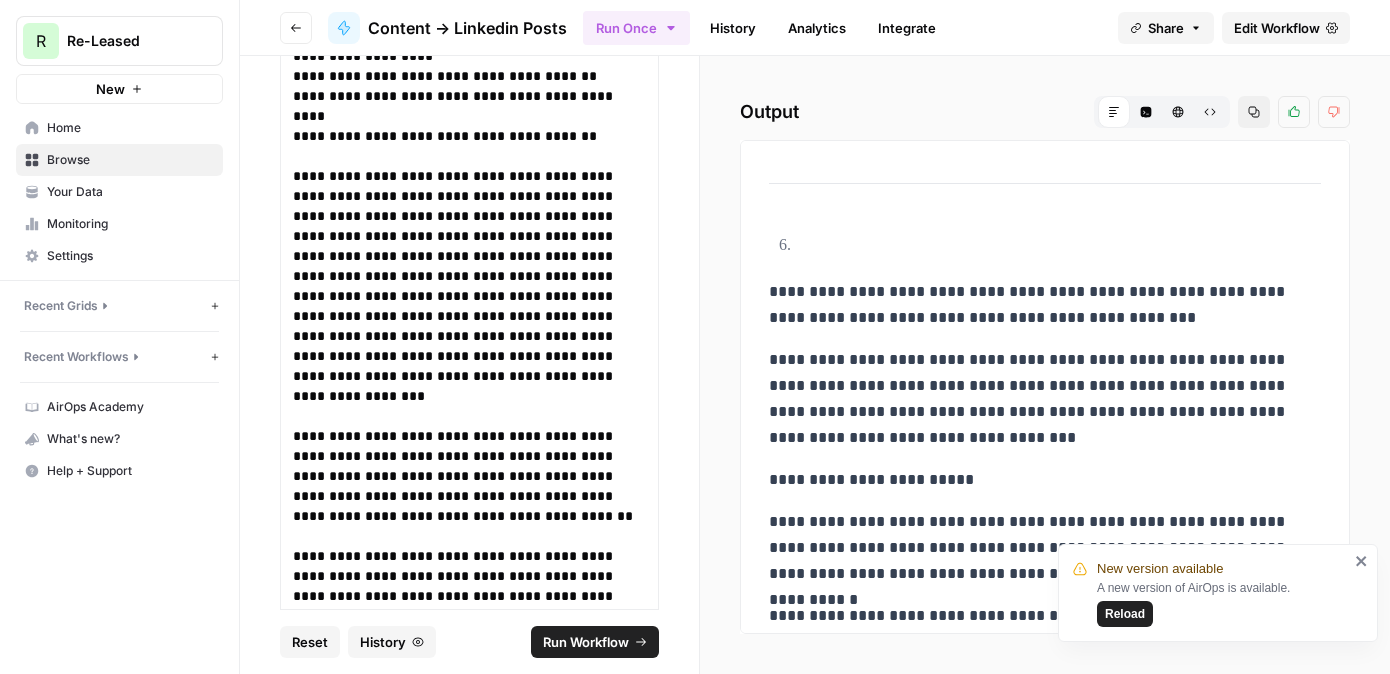click 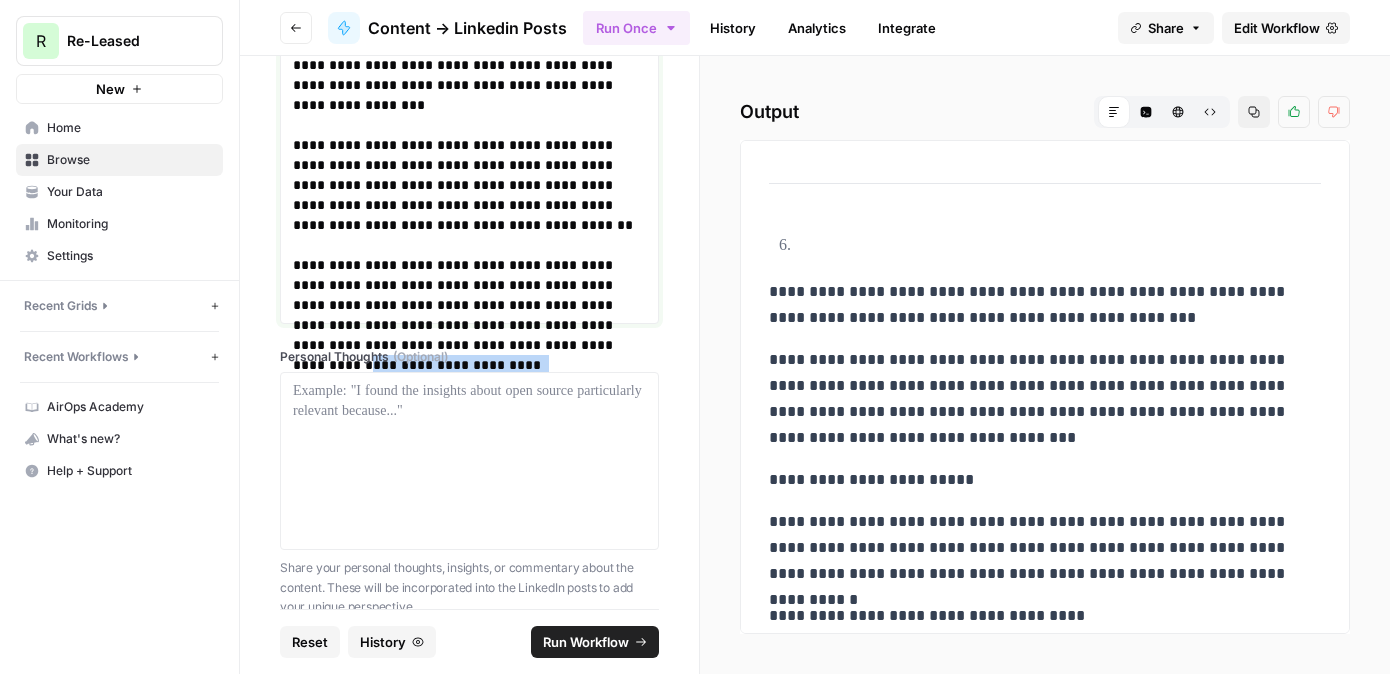 scroll, scrollTop: 525, scrollLeft: 0, axis: vertical 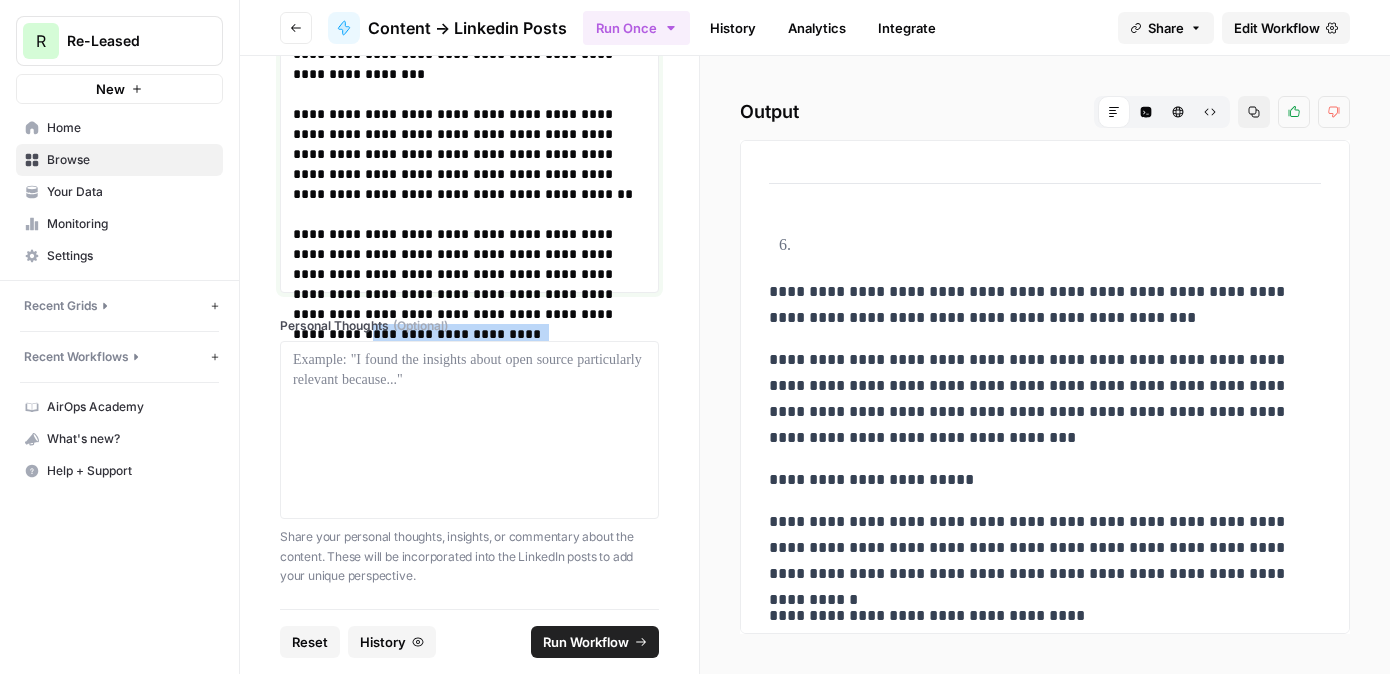 drag, startPoint x: 490, startPoint y: 594, endPoint x: 436, endPoint y: 421, distance: 181.2319 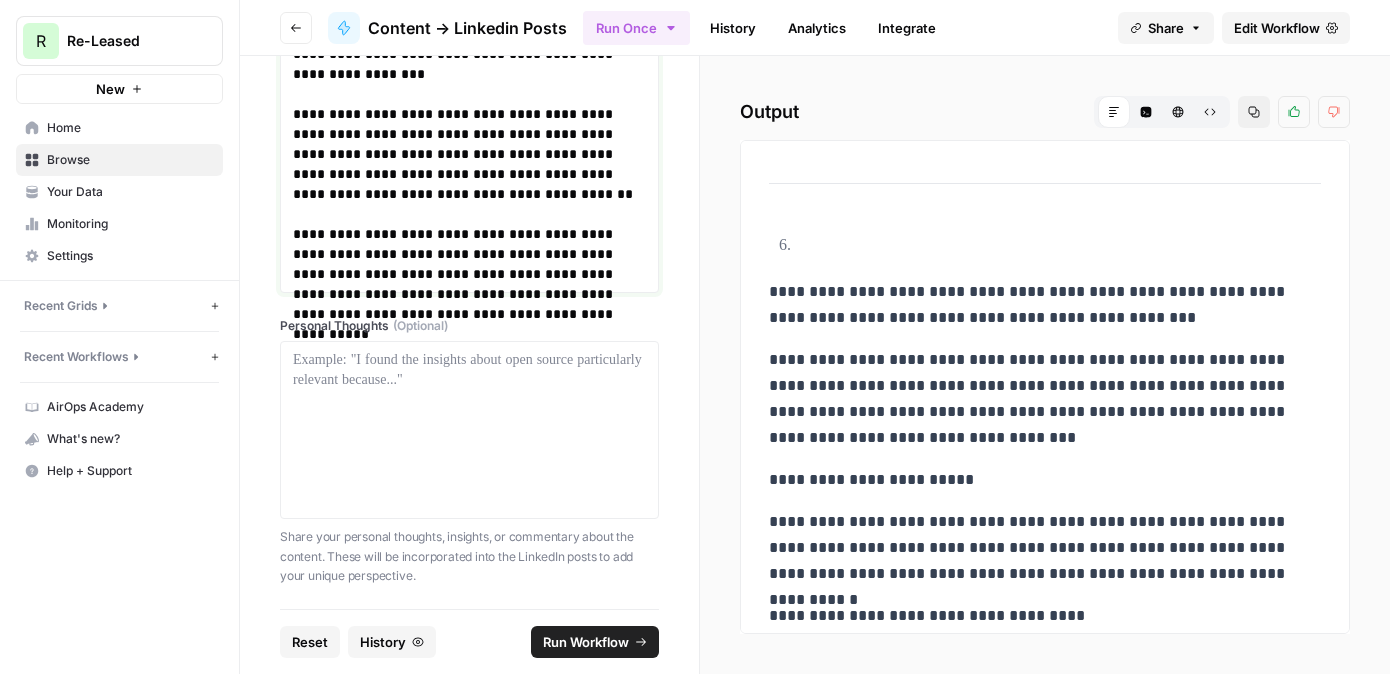 click on "**********" at bounding box center [469, -56] 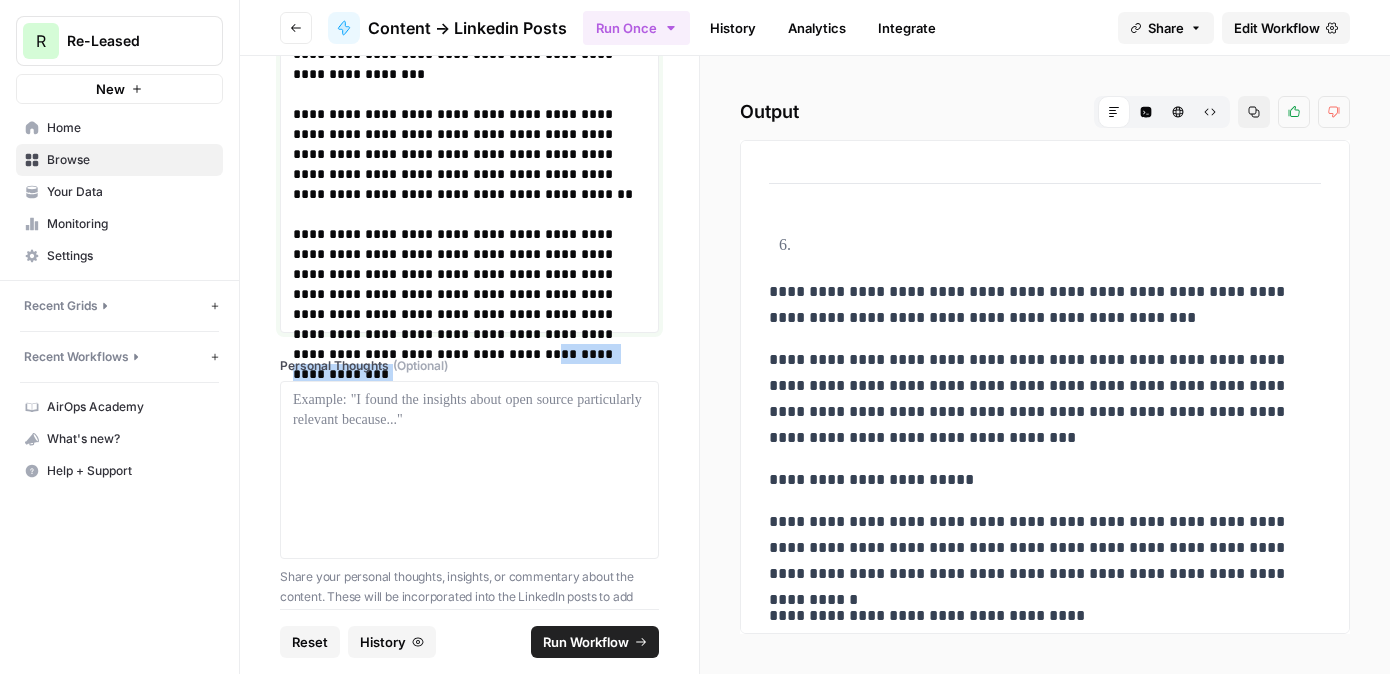 drag, startPoint x: 464, startPoint y: 314, endPoint x: 289, endPoint y: 315, distance: 175.00285 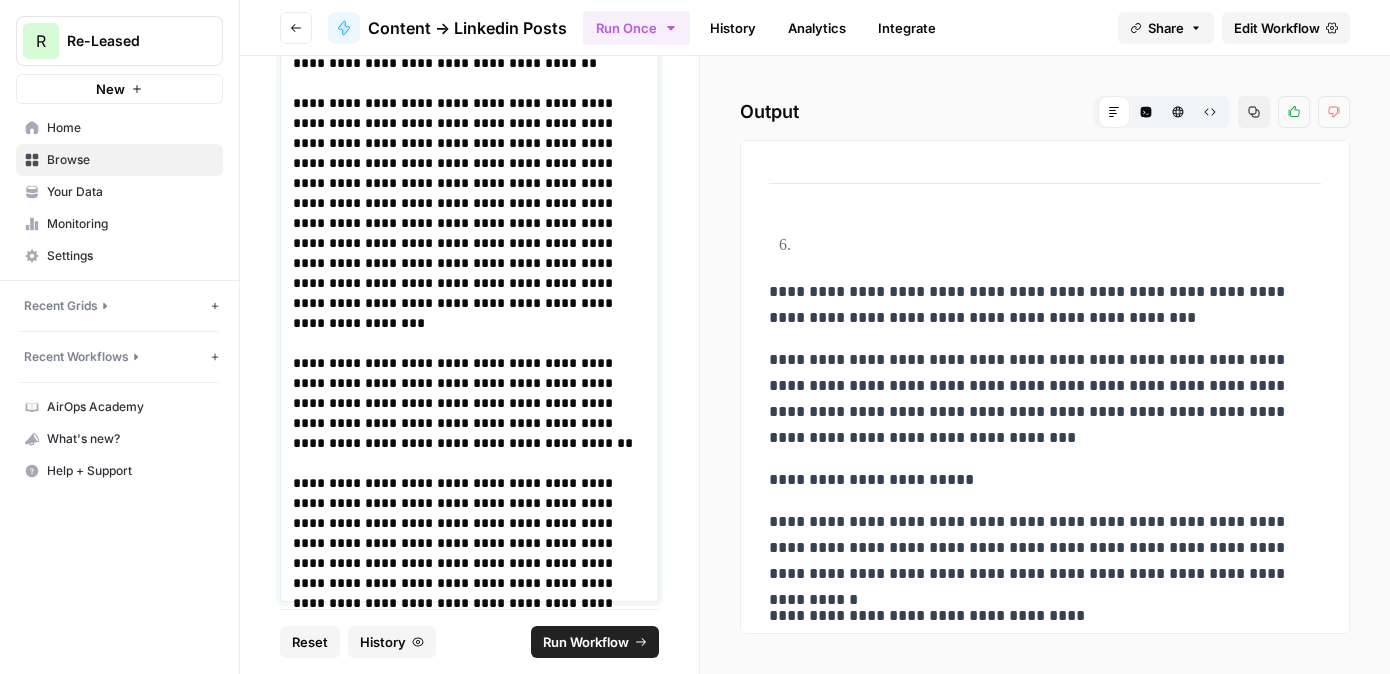 scroll, scrollTop: 585, scrollLeft: 0, axis: vertical 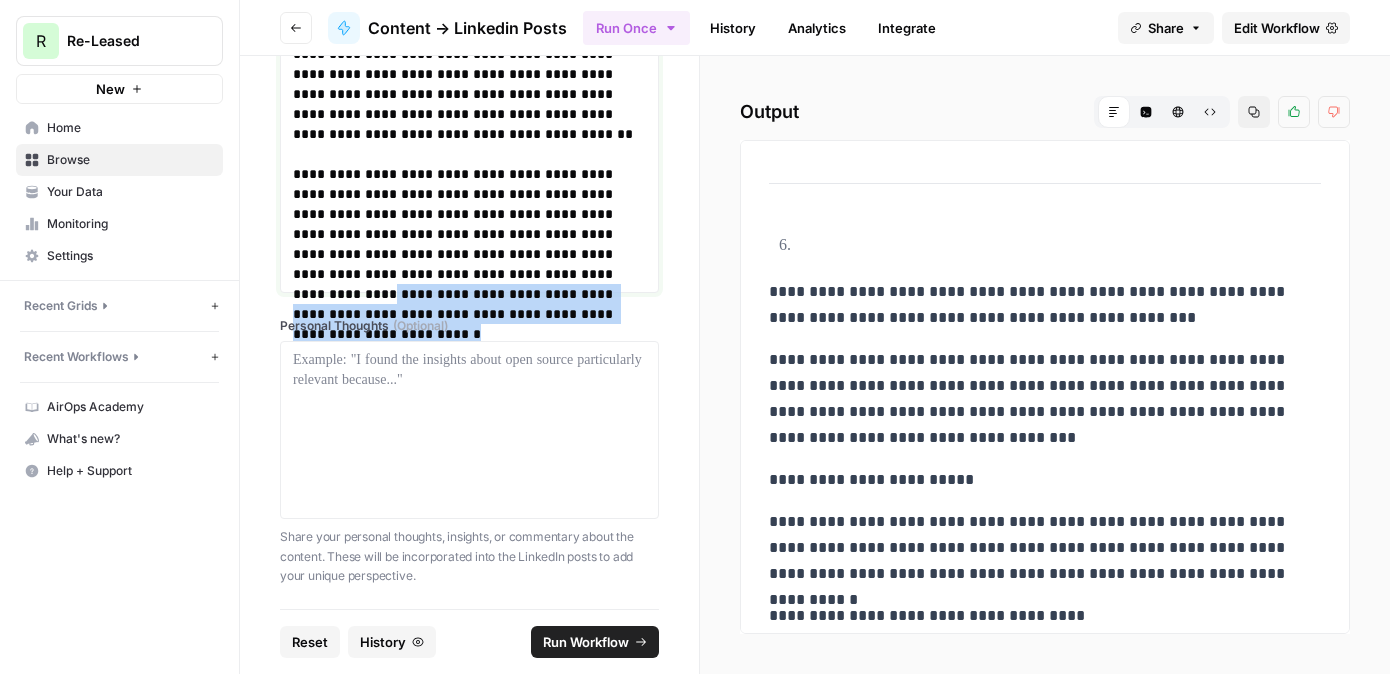 drag, startPoint x: 485, startPoint y: 234, endPoint x: 545, endPoint y: 283, distance: 77.46612 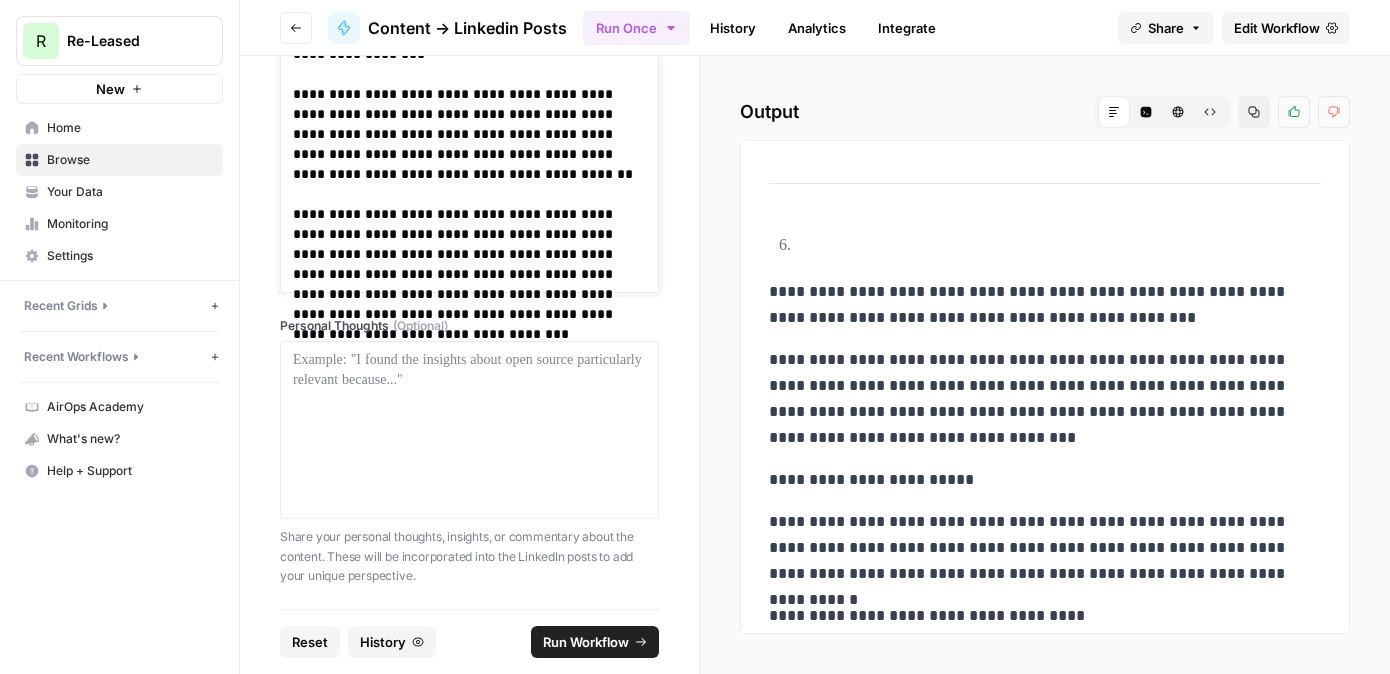 scroll, scrollTop: 565, scrollLeft: 0, axis: vertical 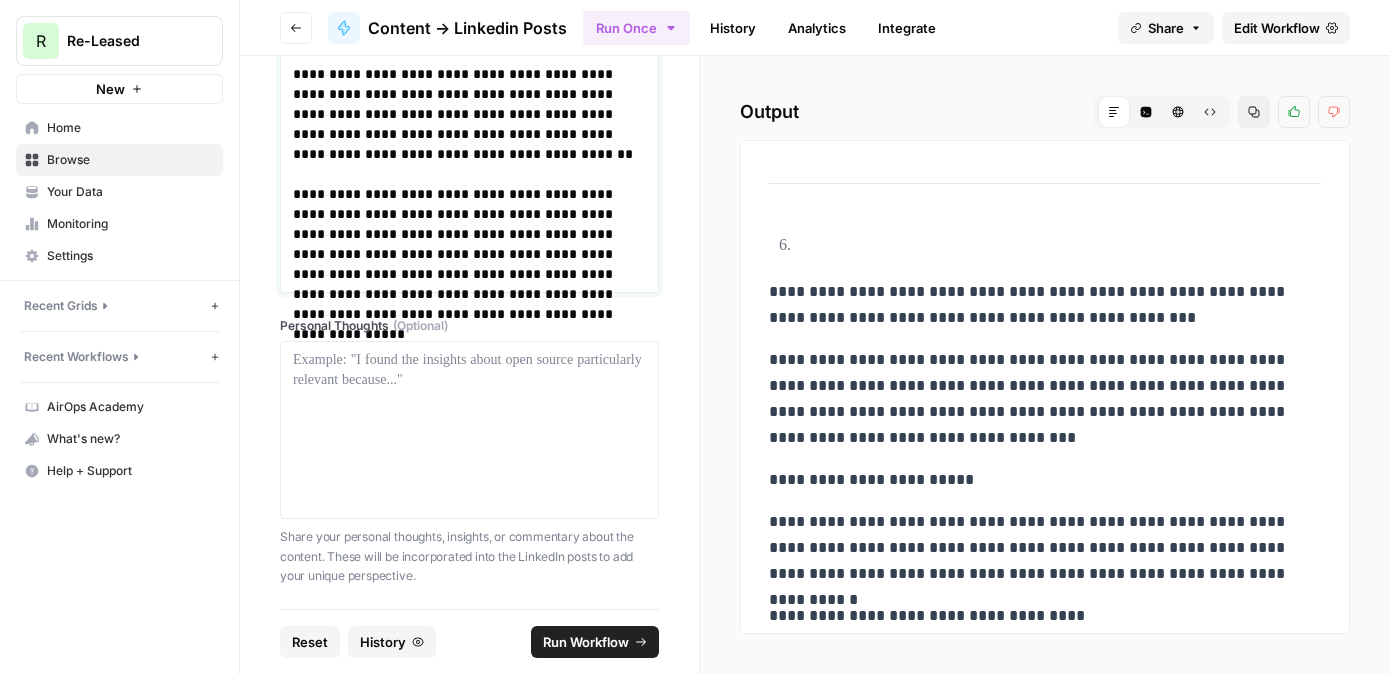 click on "**********" at bounding box center [469, -76] 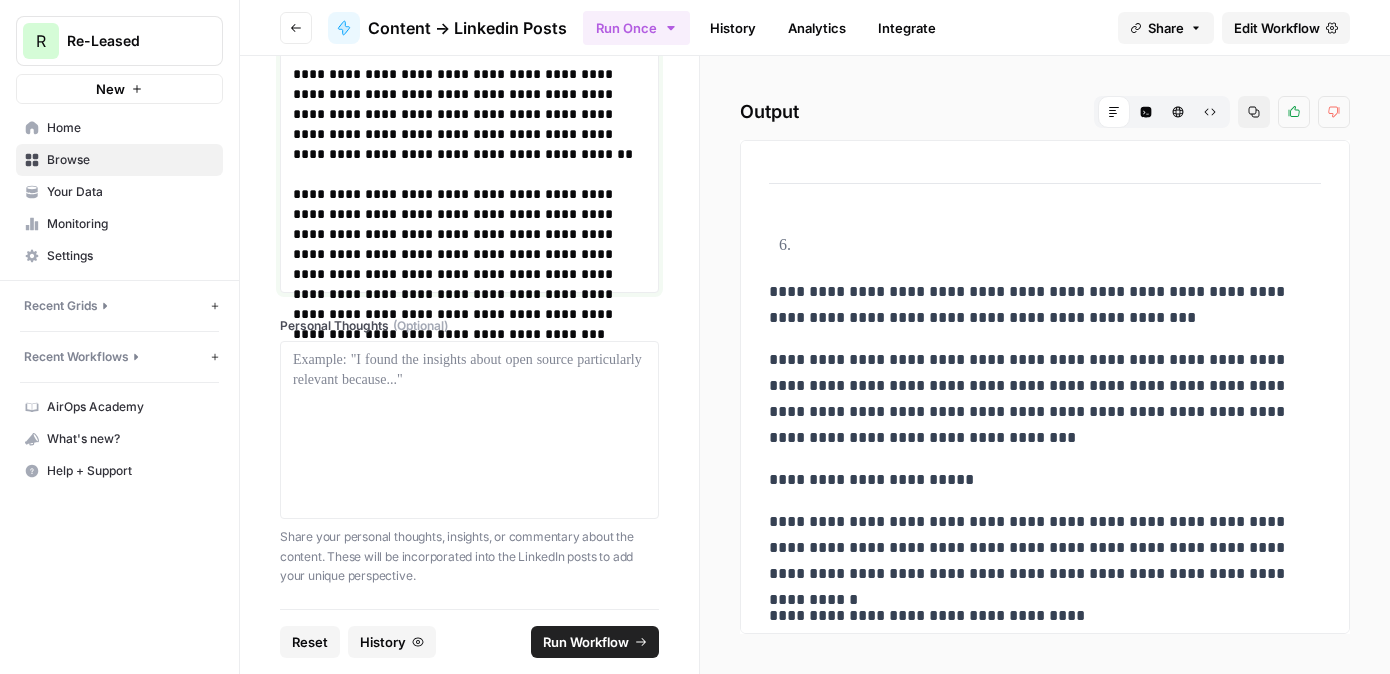 scroll, scrollTop: 585, scrollLeft: 0, axis: vertical 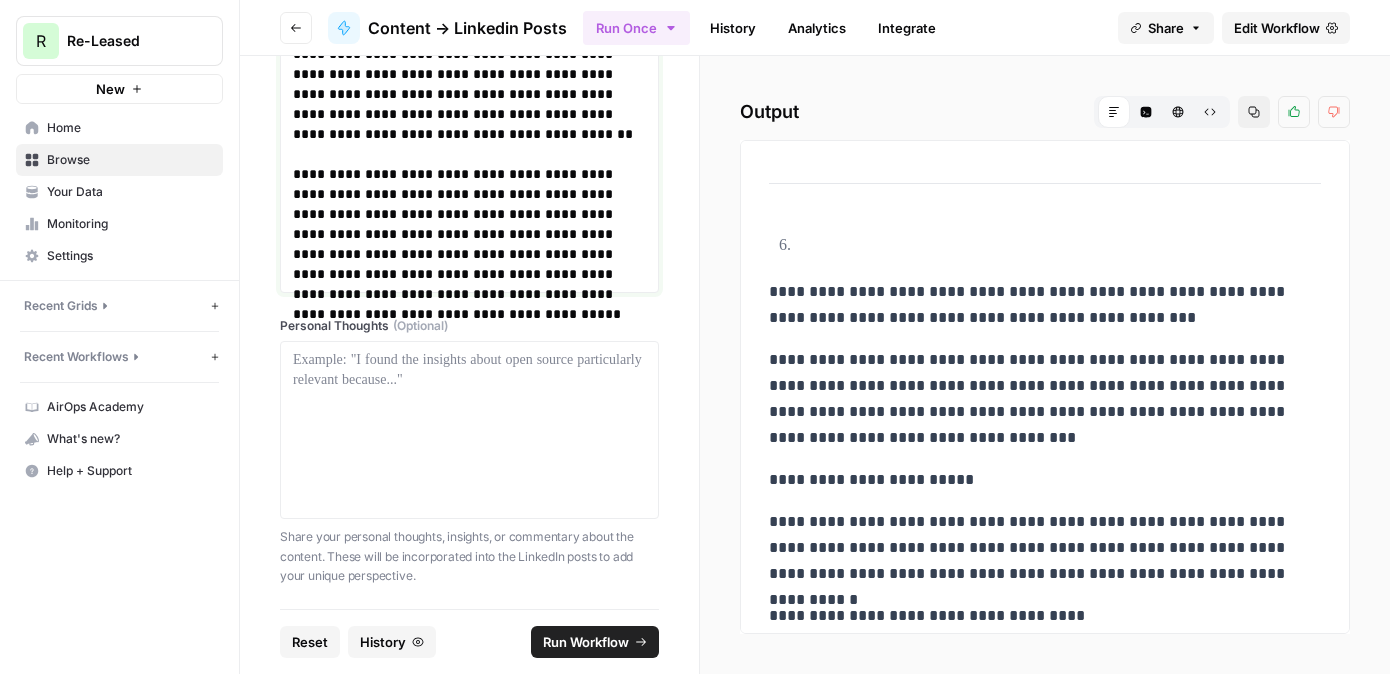 click on "**********" at bounding box center [469, -86] 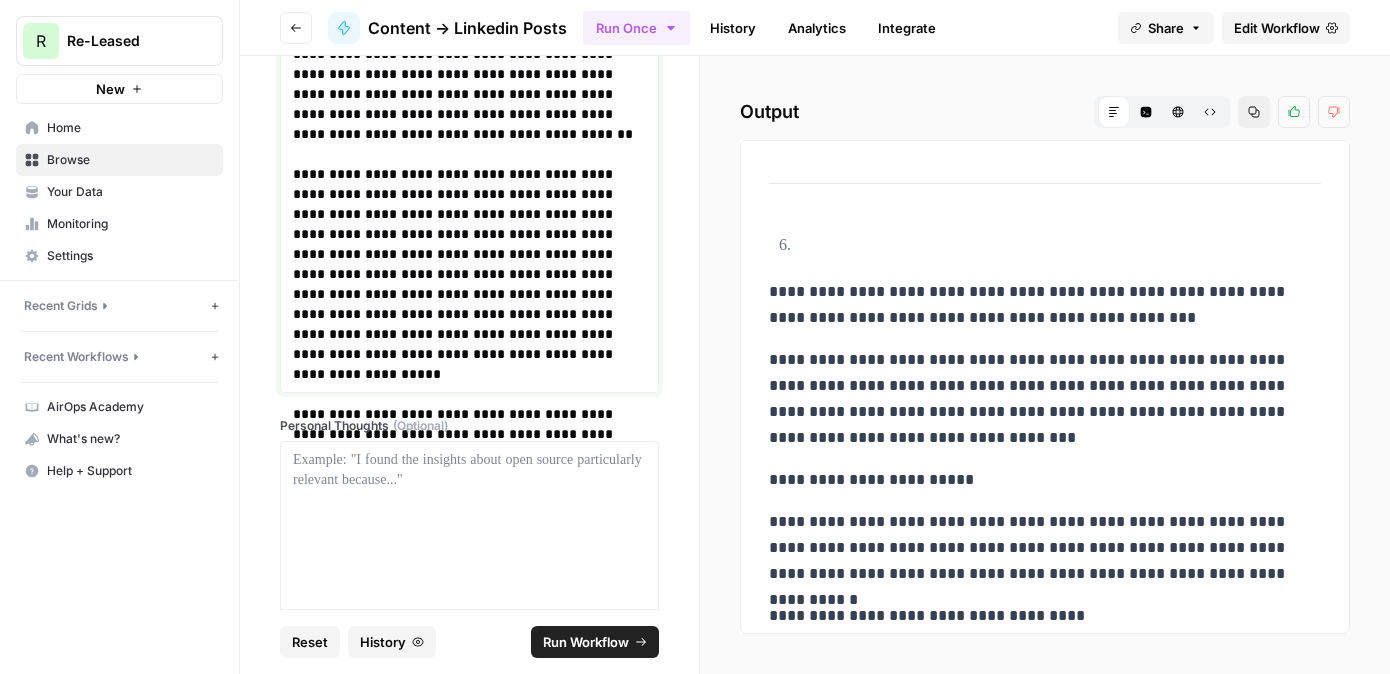 click on "**********" at bounding box center (469, -36) 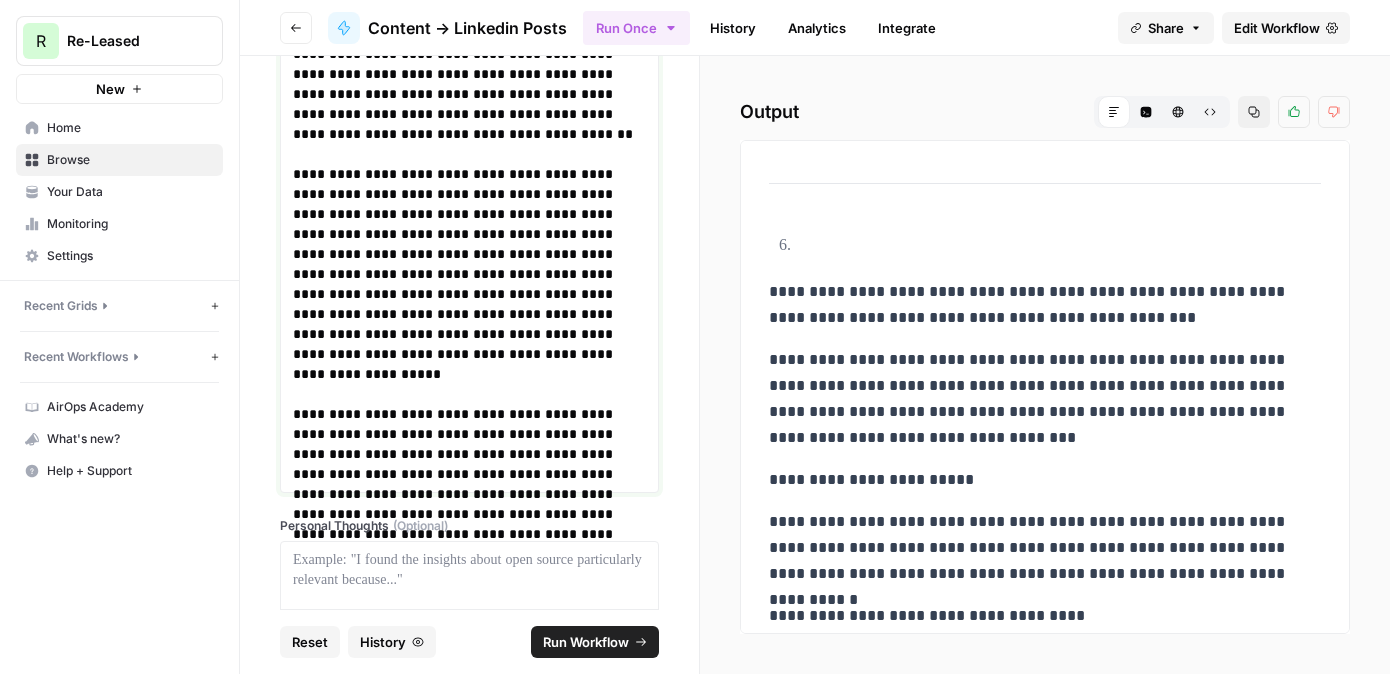 click on "**********" at bounding box center [469, 14] 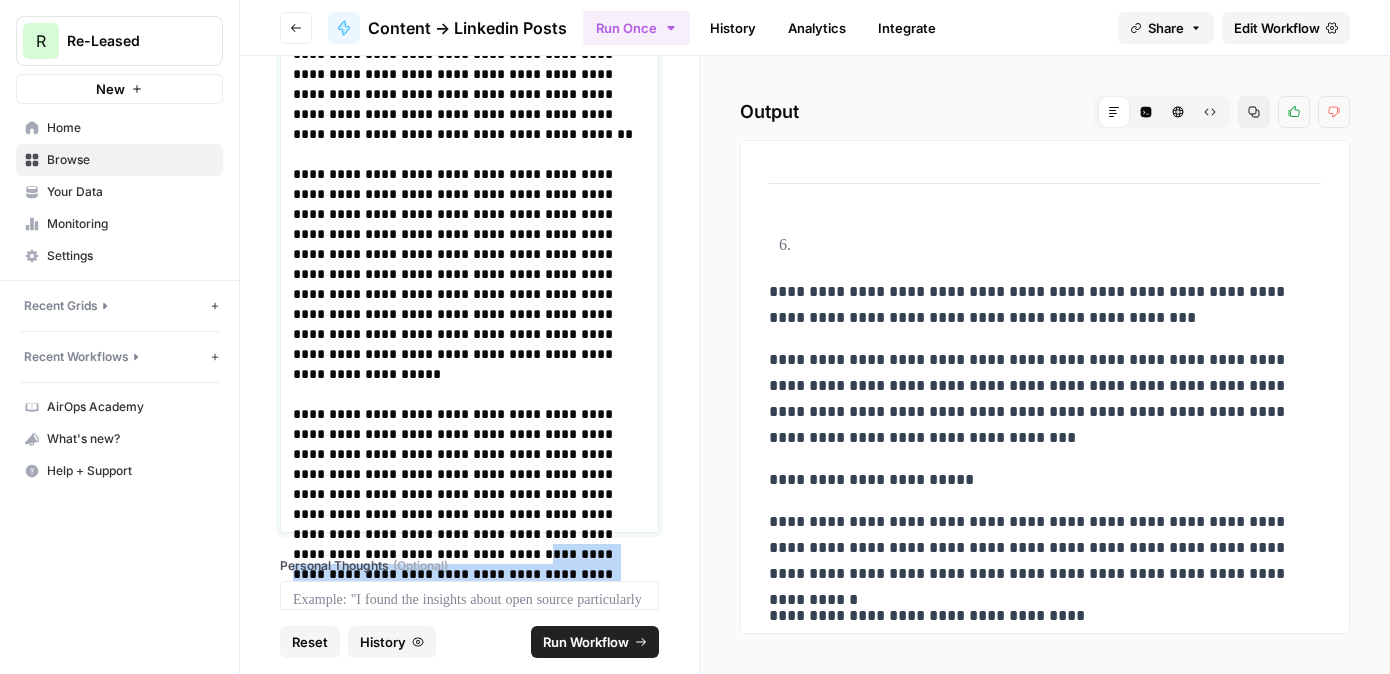 drag, startPoint x: 480, startPoint y: 516, endPoint x: 567, endPoint y: 478, distance: 94.93682 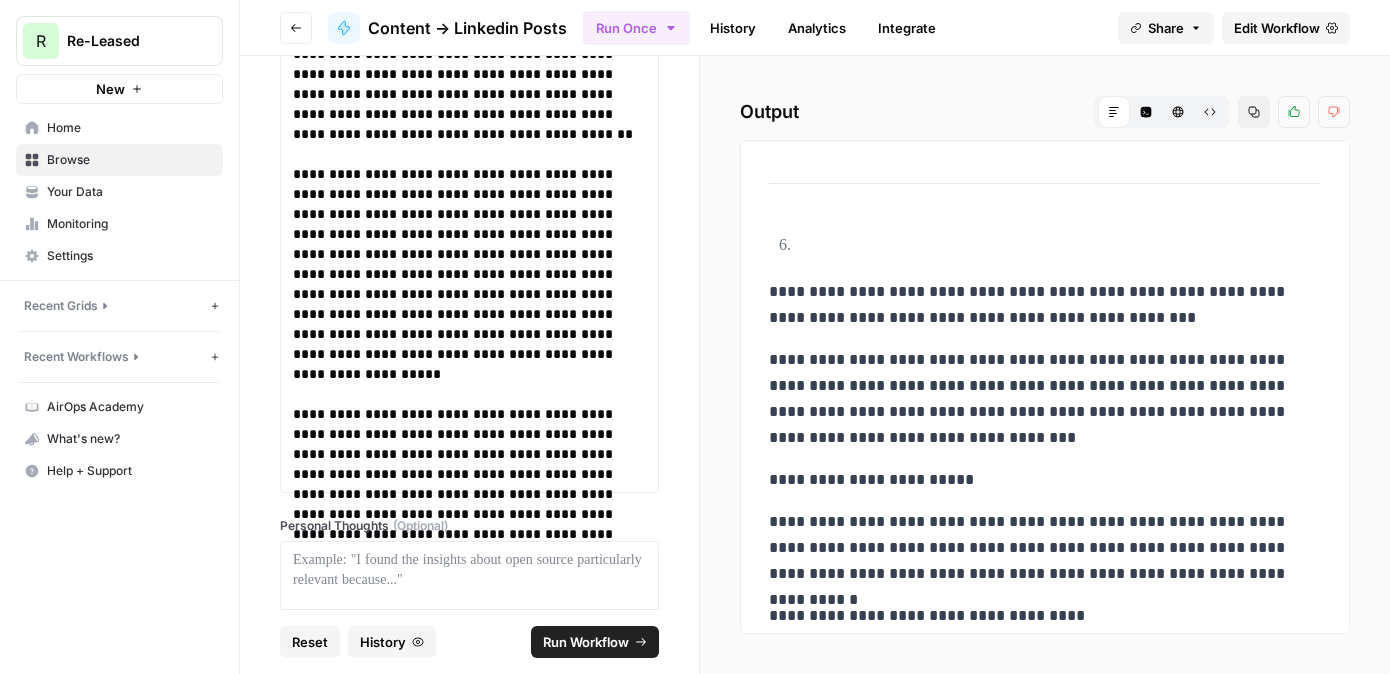 click on "Run Workflow" at bounding box center (586, 642) 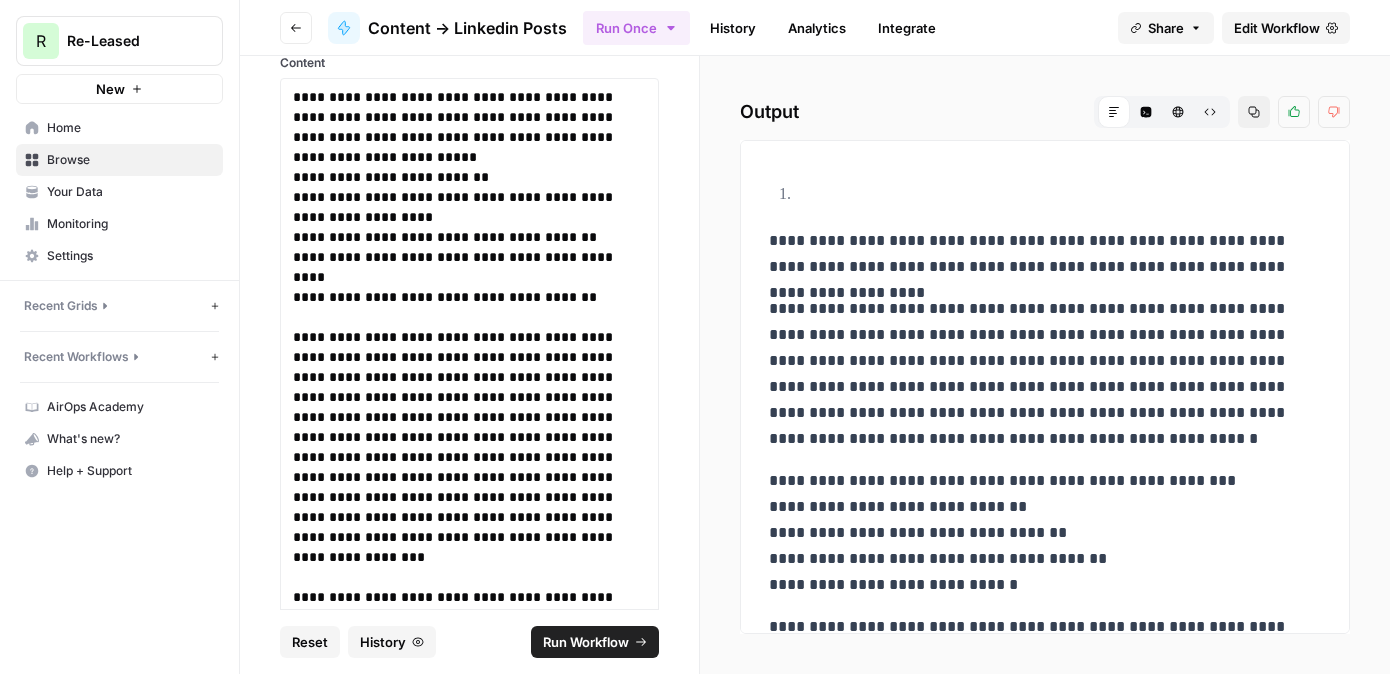 scroll, scrollTop: 0, scrollLeft: 0, axis: both 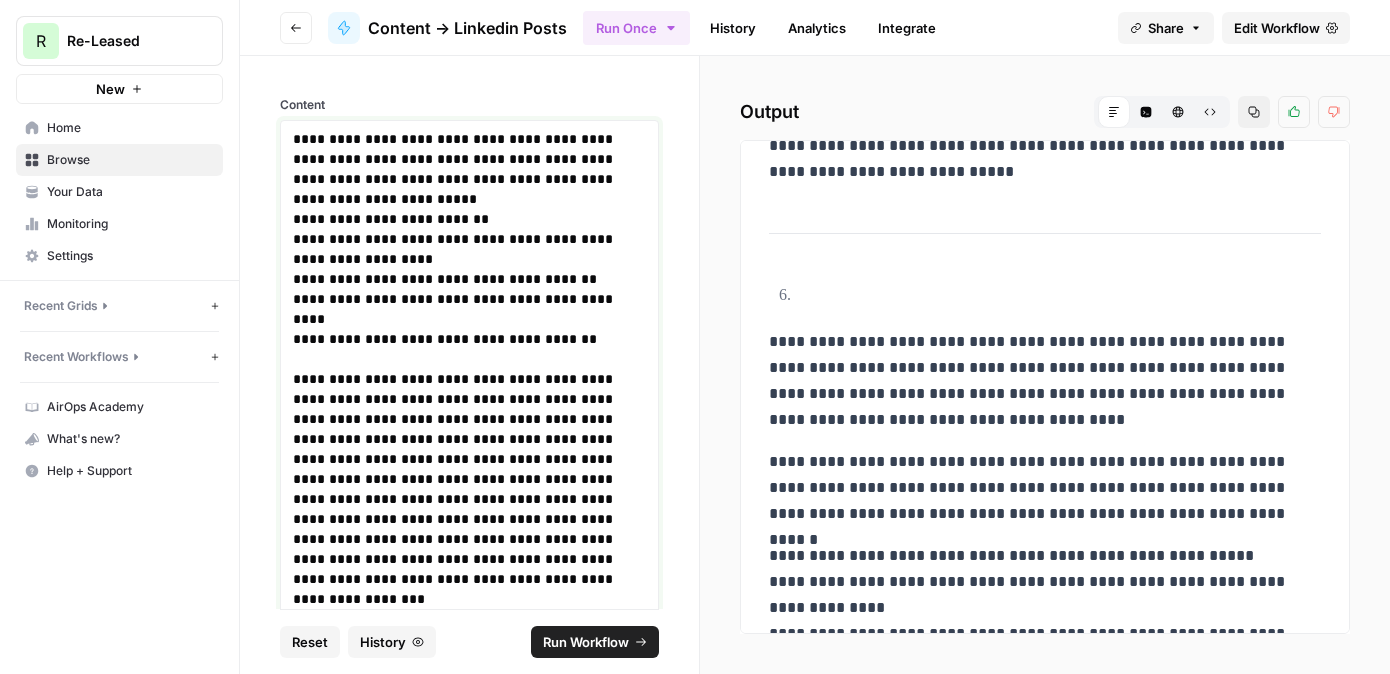click on "**********" at bounding box center (469, 599) 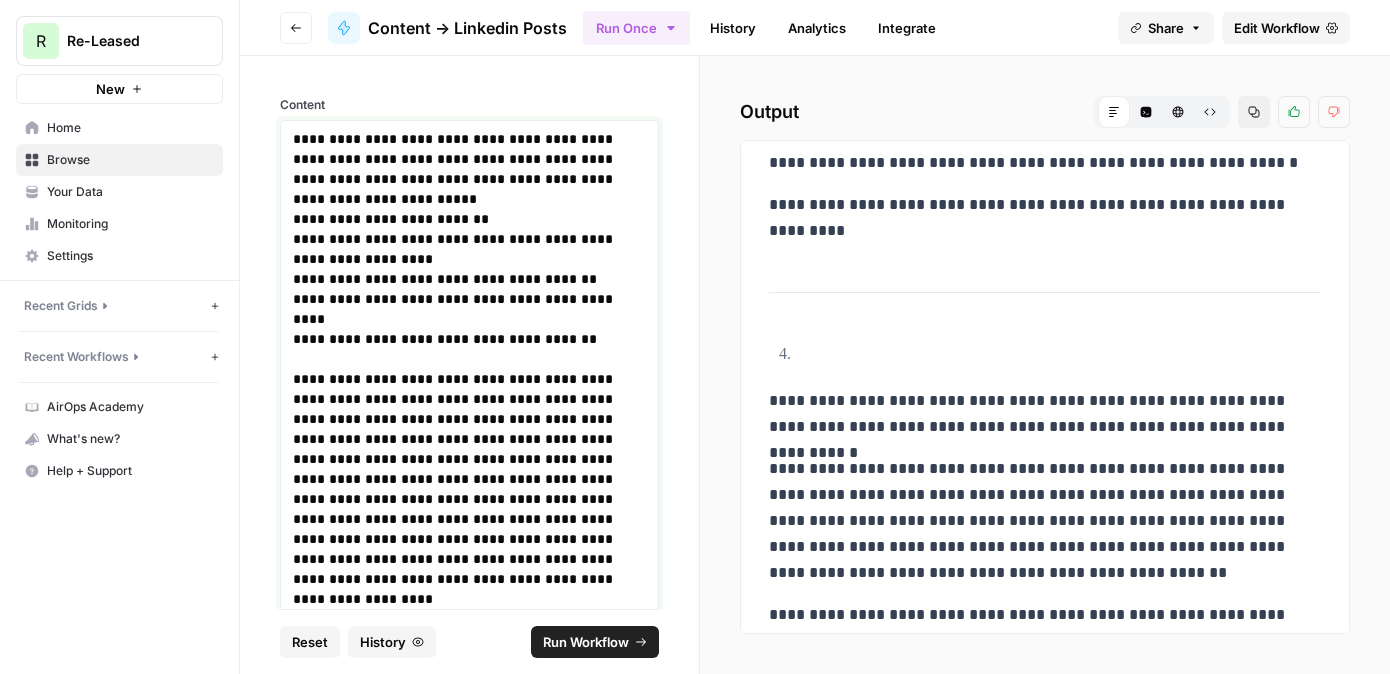 scroll, scrollTop: 3093, scrollLeft: 0, axis: vertical 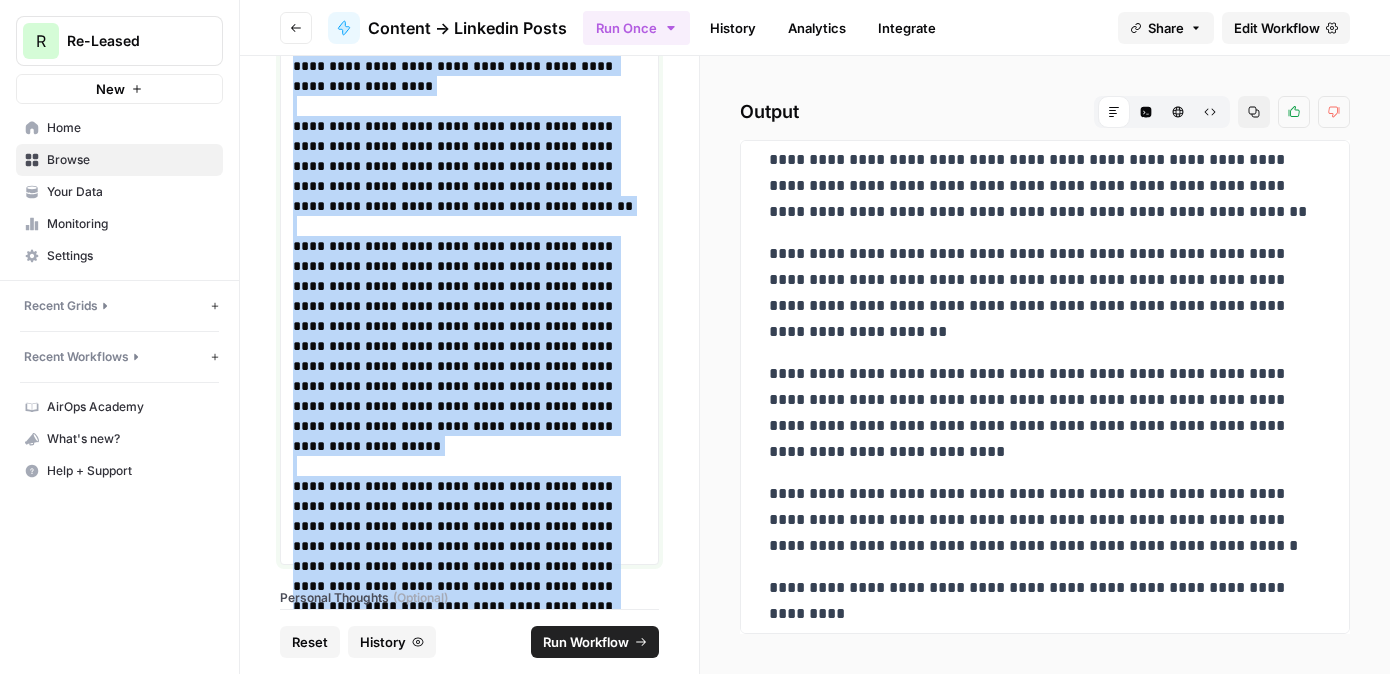 drag, startPoint x: 293, startPoint y: 140, endPoint x: 604, endPoint y: 551, distance: 515.4047 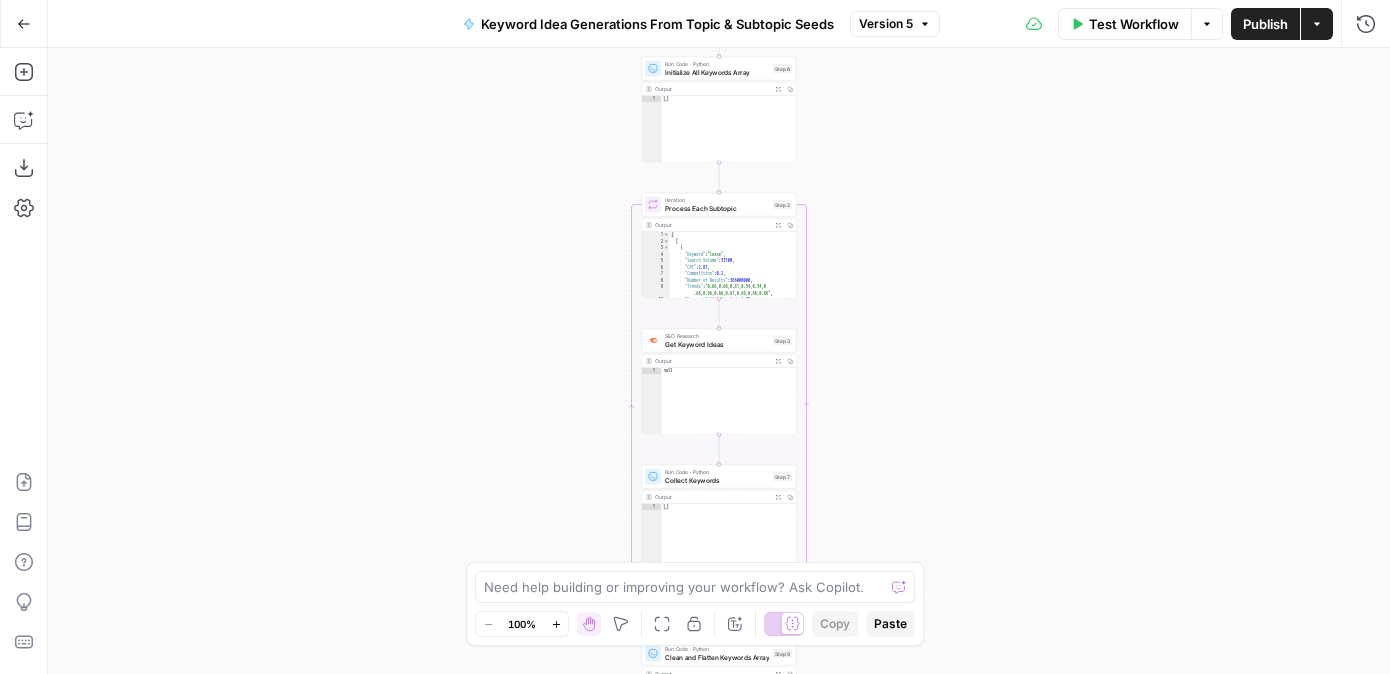 scroll, scrollTop: 0, scrollLeft: 0, axis: both 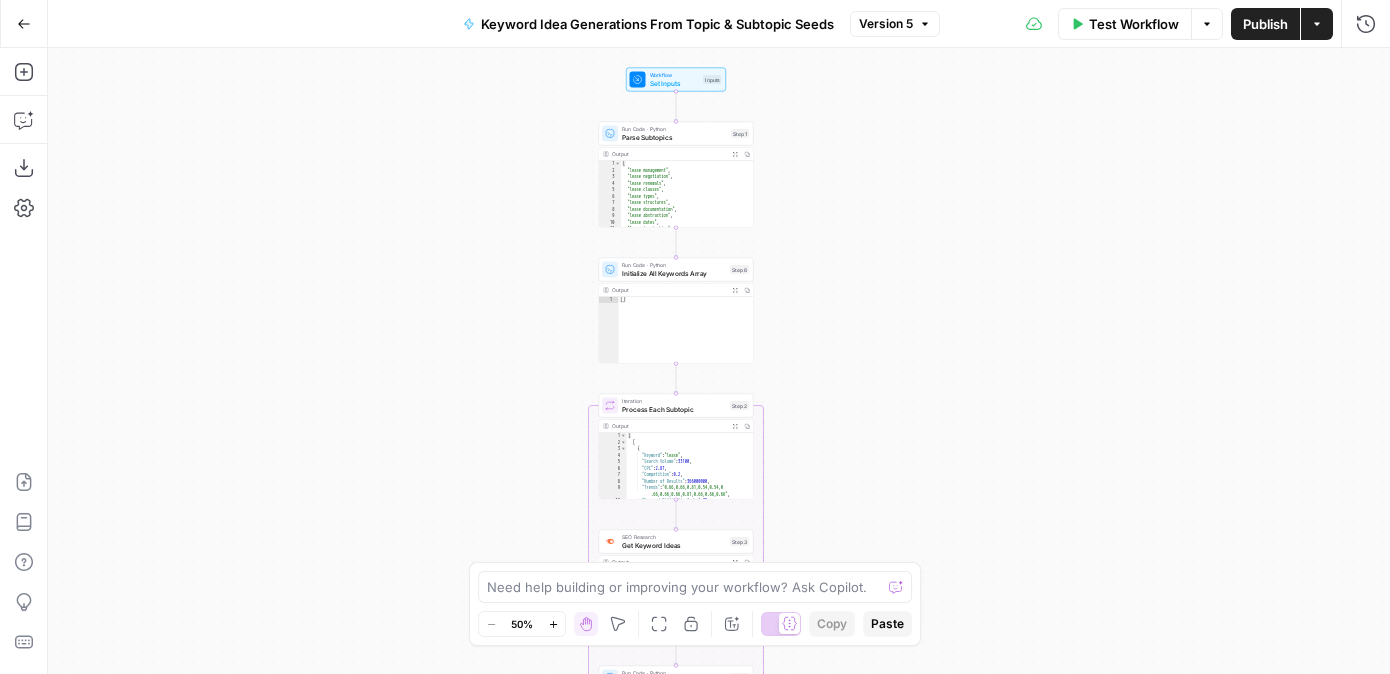 drag, startPoint x: 984, startPoint y: 265, endPoint x: 941, endPoint y: 466, distance: 205.54805 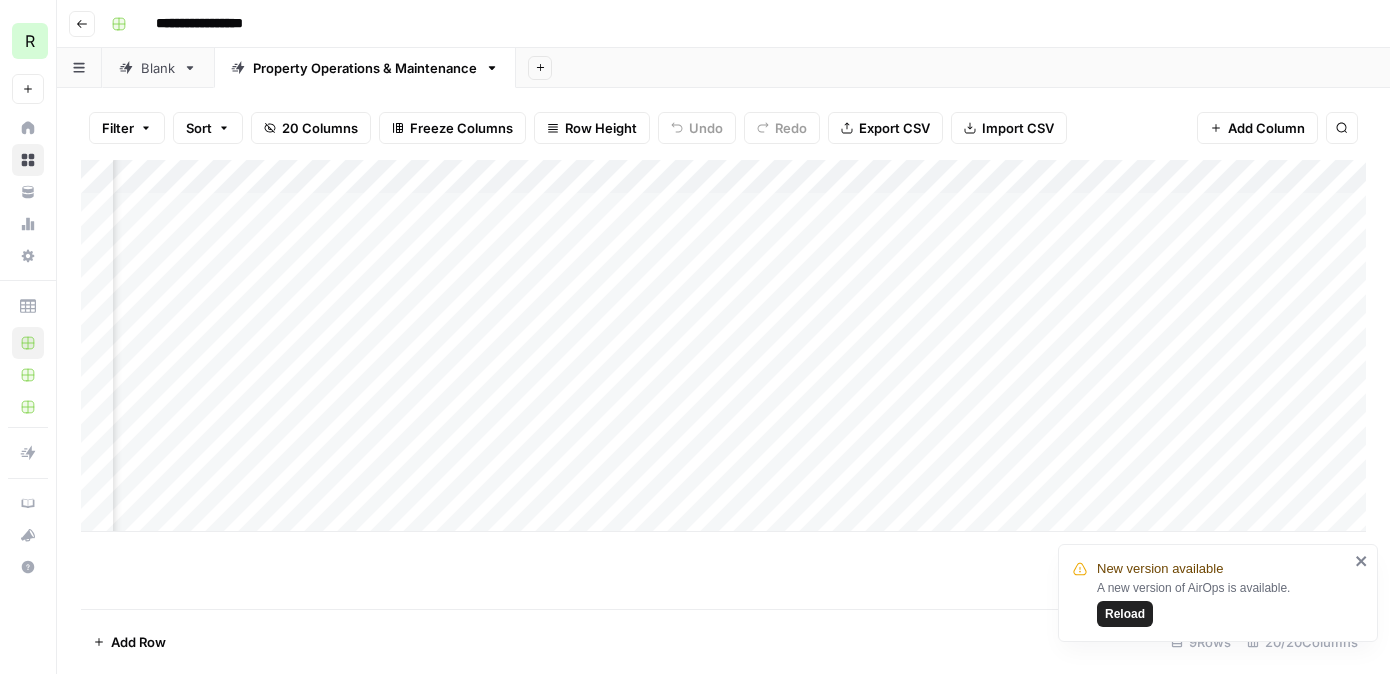scroll, scrollTop: 0, scrollLeft: 0, axis: both 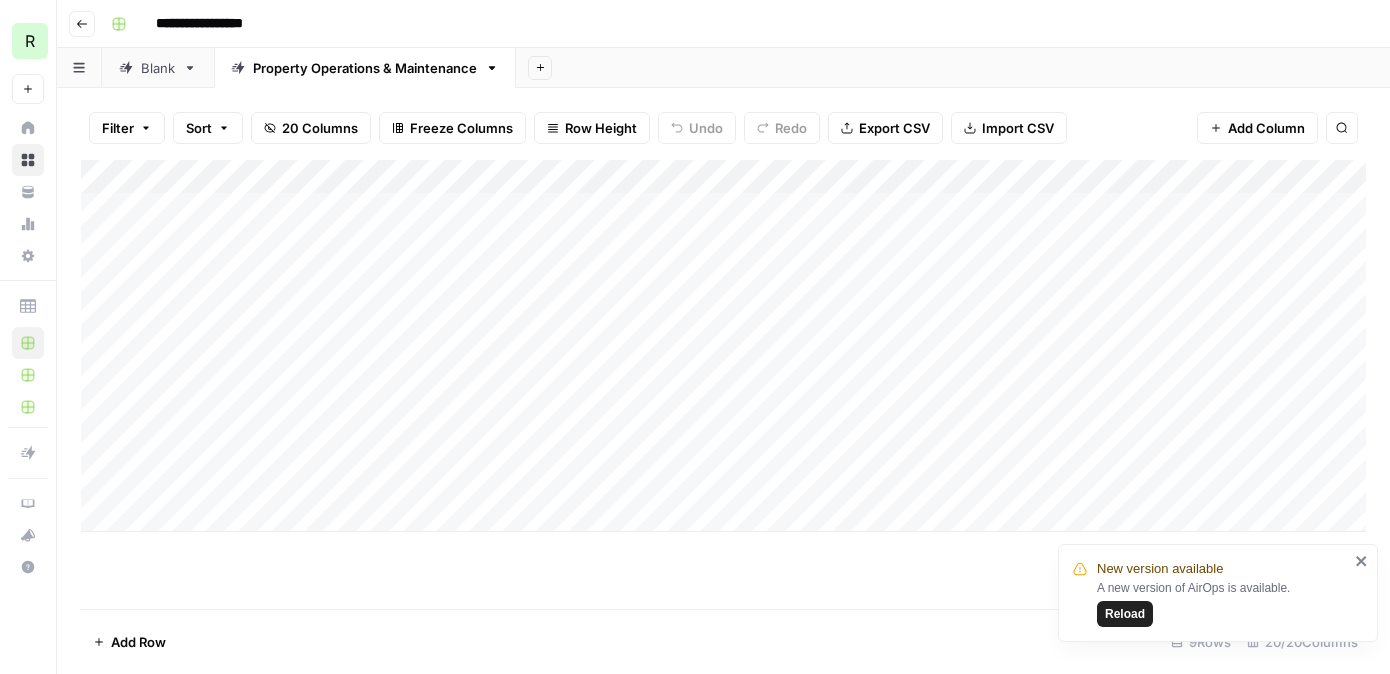 click on "Blank" at bounding box center (158, 68) 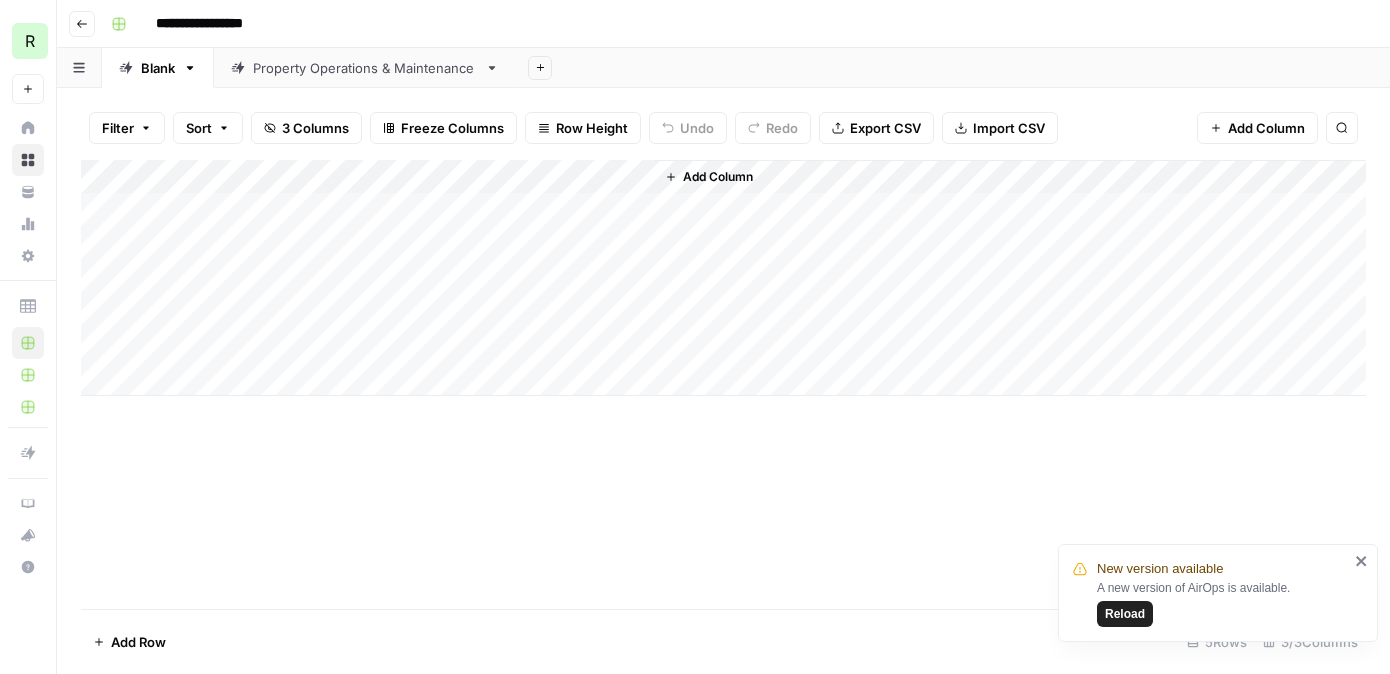 click 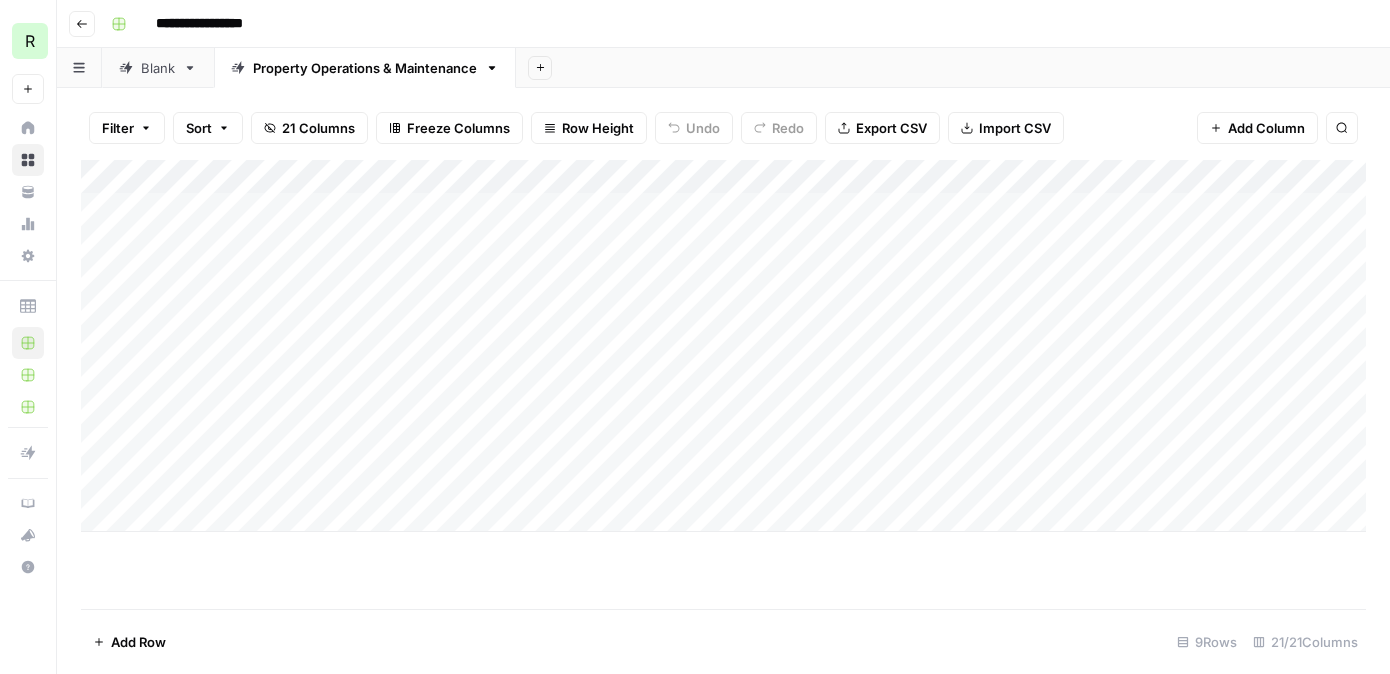 scroll, scrollTop: 0, scrollLeft: 0, axis: both 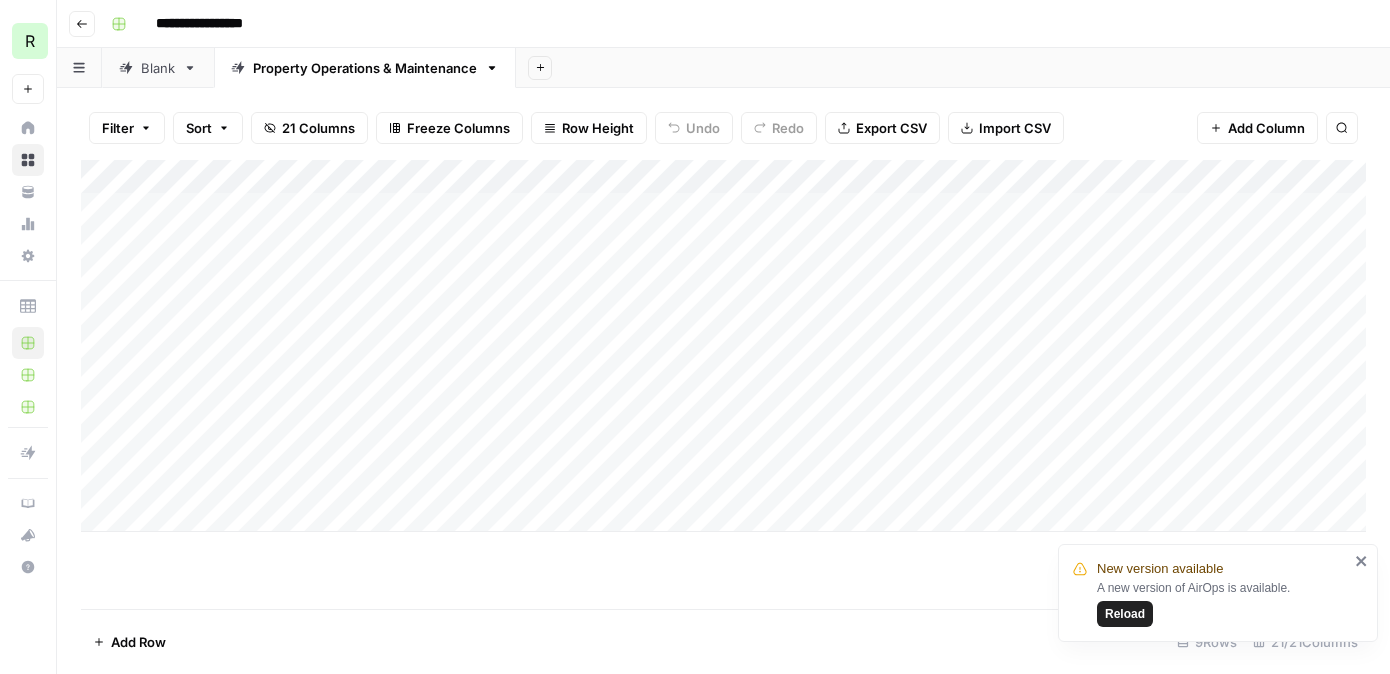 click on "Go back" at bounding box center [82, 24] 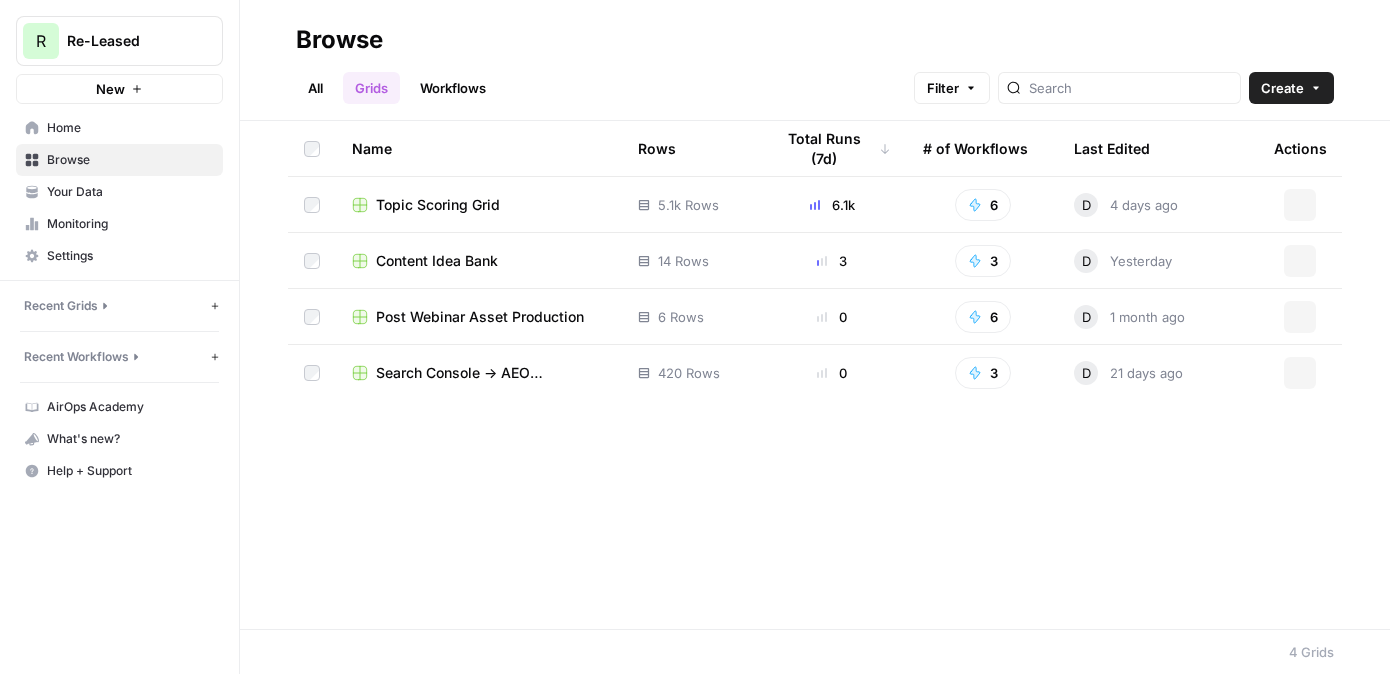 scroll, scrollTop: 0, scrollLeft: 0, axis: both 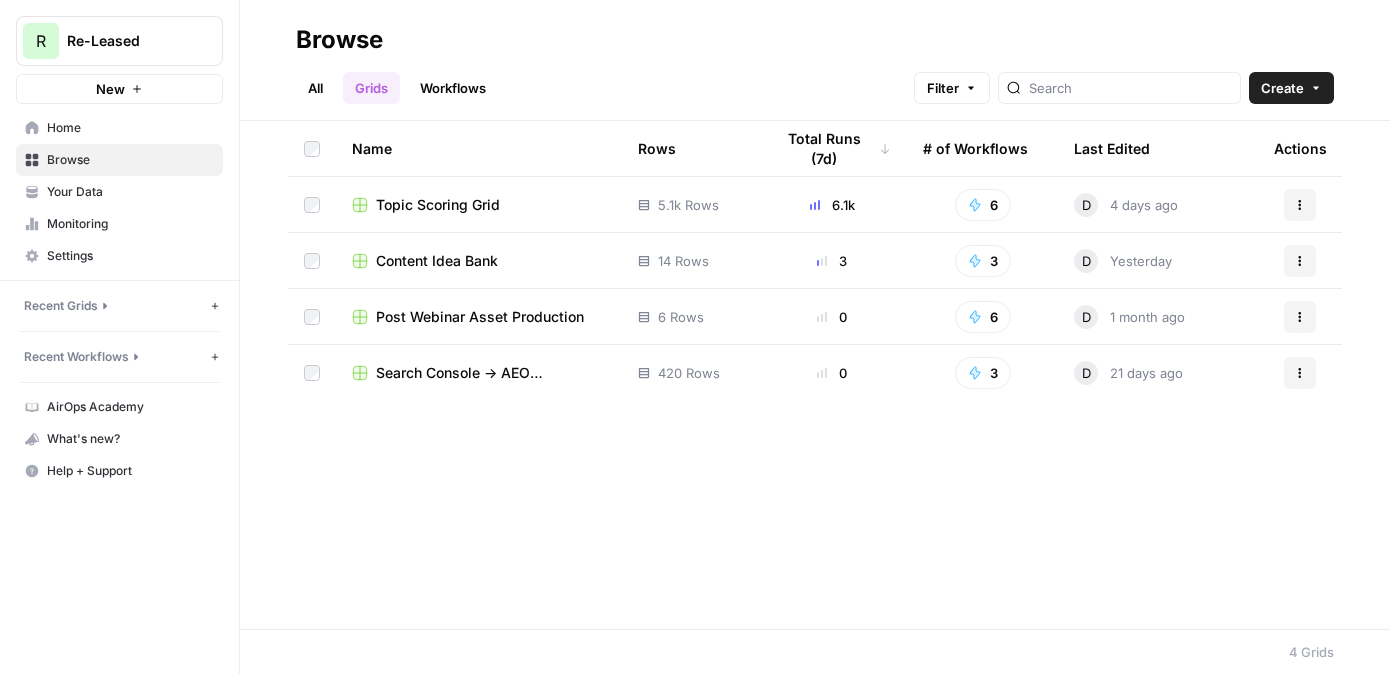 click on "Topic Scoring Grid" at bounding box center [438, 205] 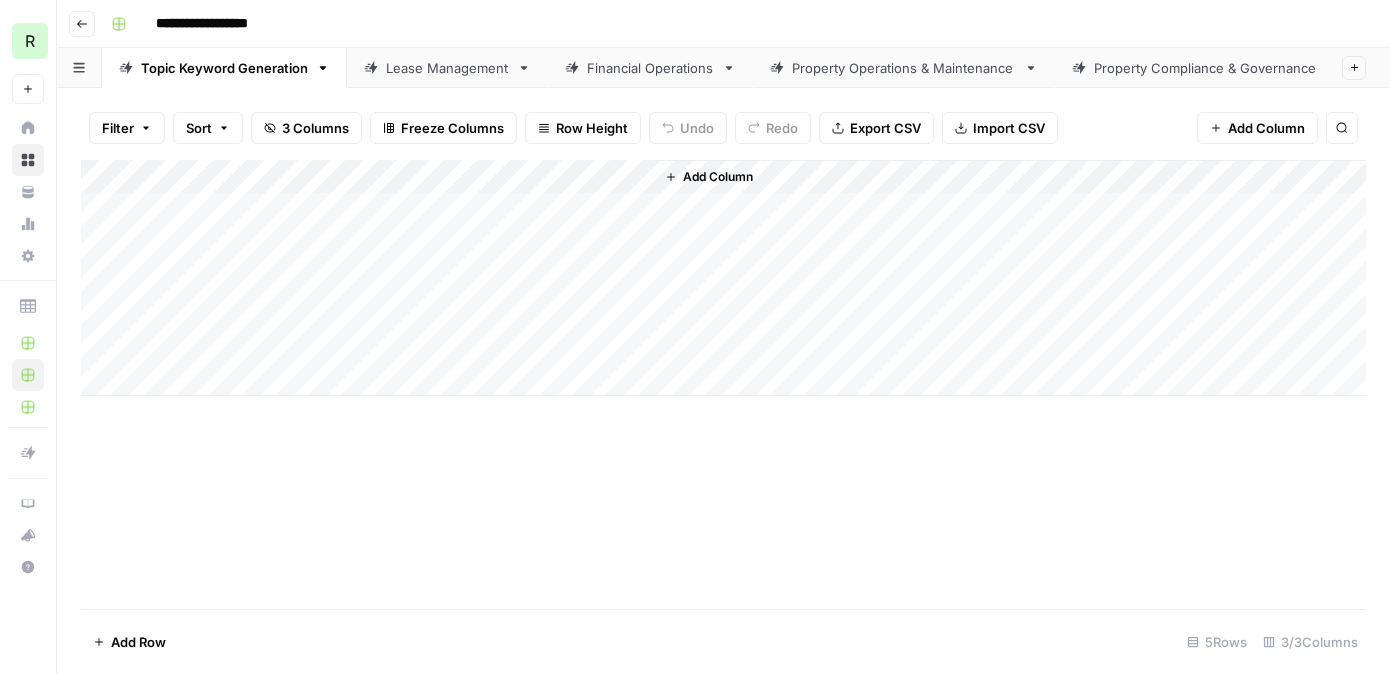 click on "Lease Management" at bounding box center (447, 68) 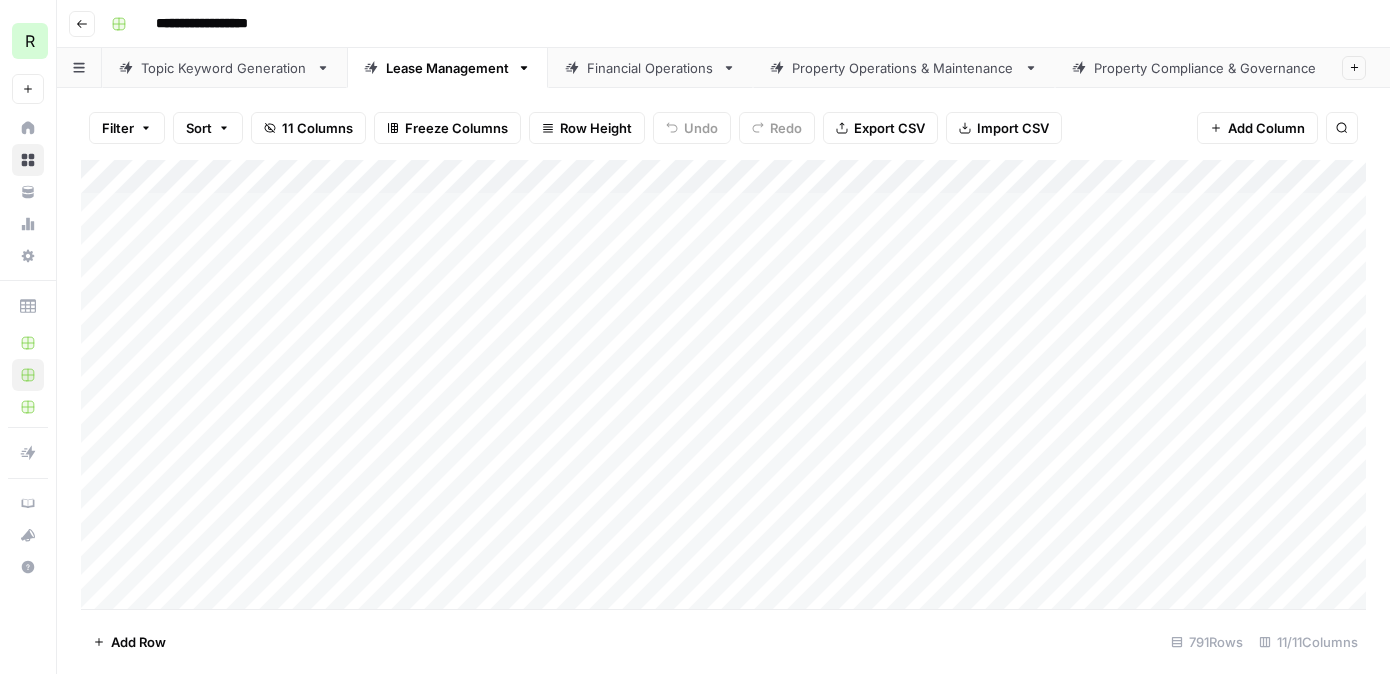 scroll, scrollTop: 0, scrollLeft: 0, axis: both 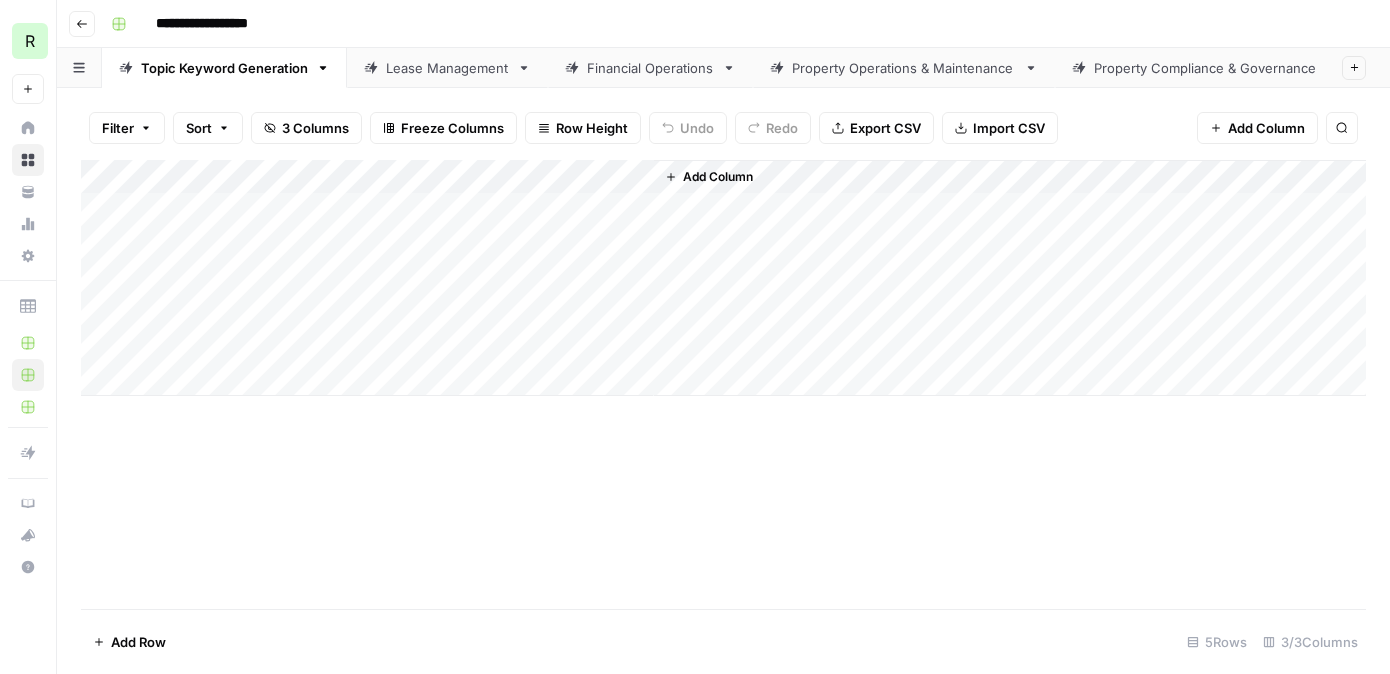 click on "Add Column" at bounding box center [723, 278] 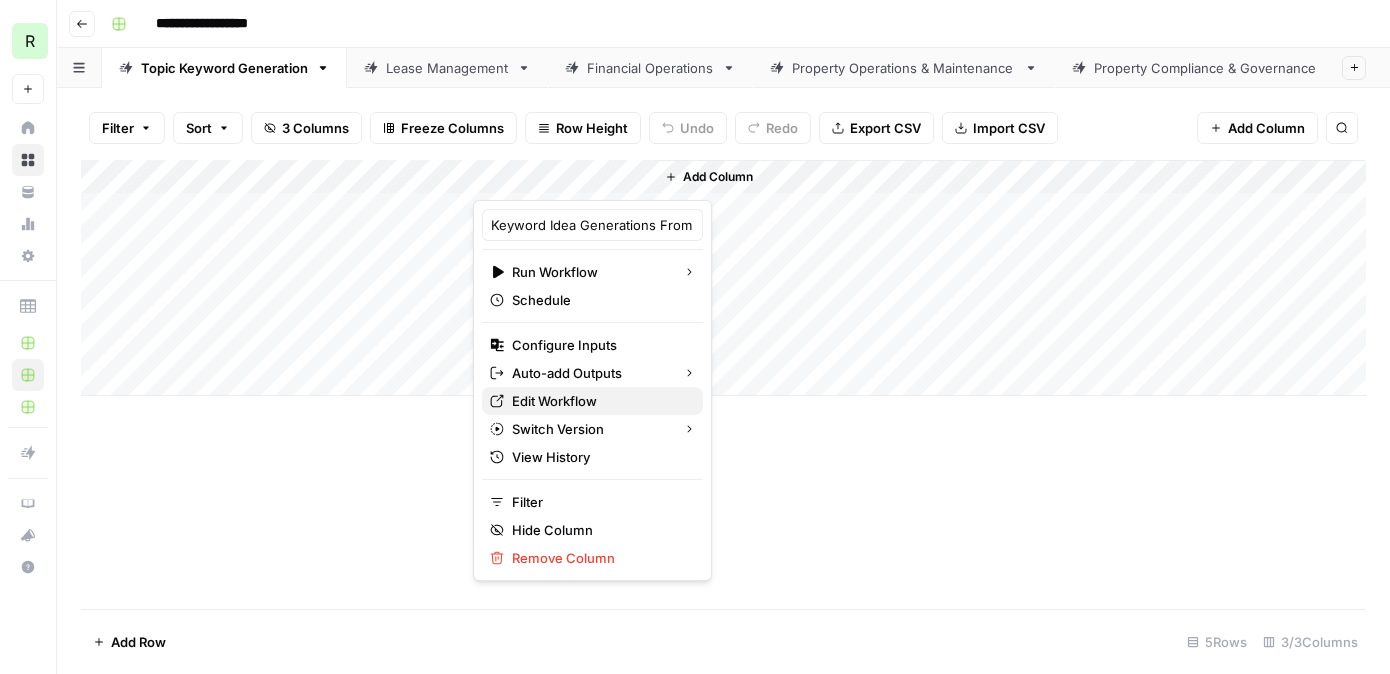 click on "Edit Workflow" at bounding box center [599, 401] 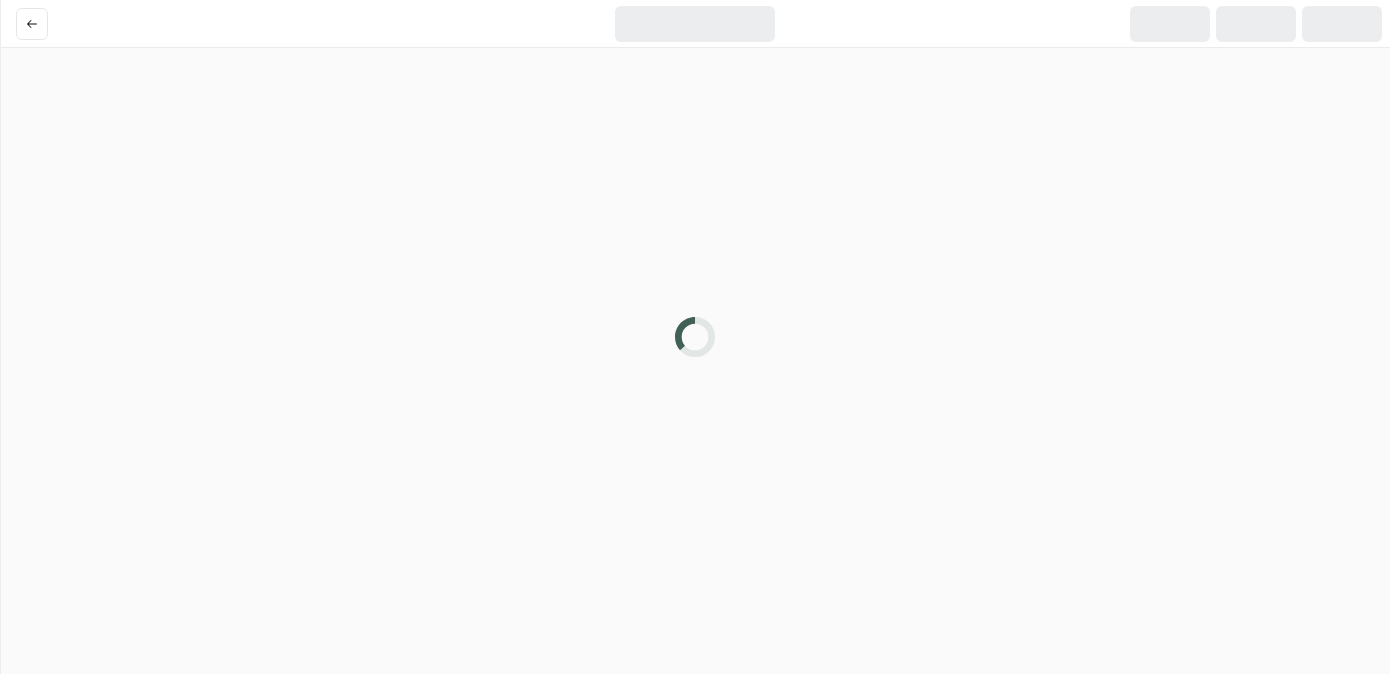 scroll, scrollTop: 0, scrollLeft: 0, axis: both 